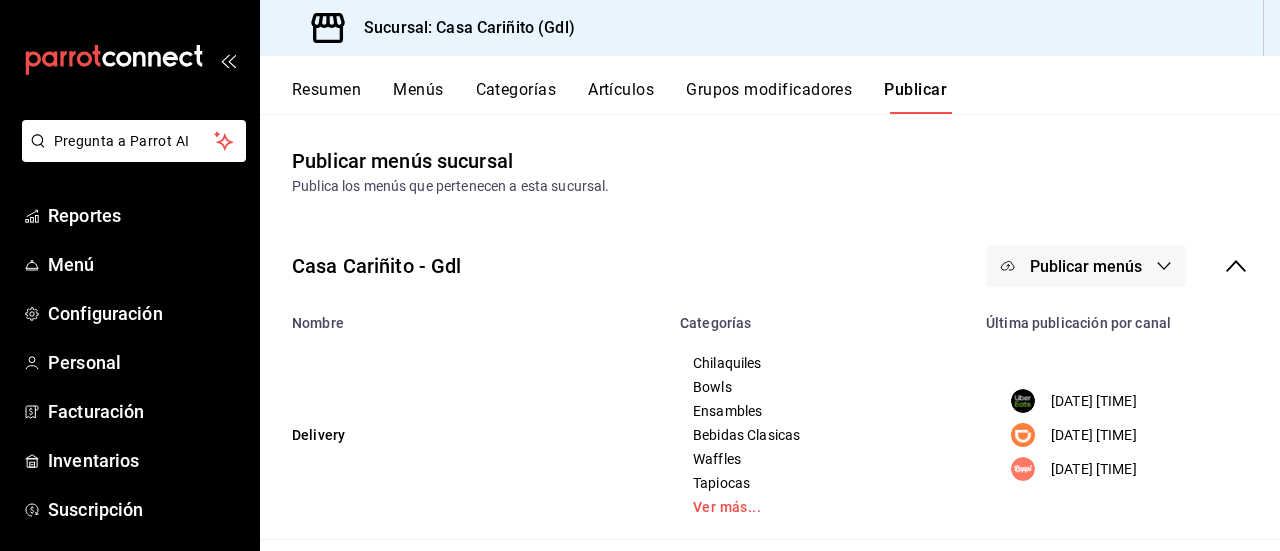 scroll, scrollTop: 0, scrollLeft: 0, axis: both 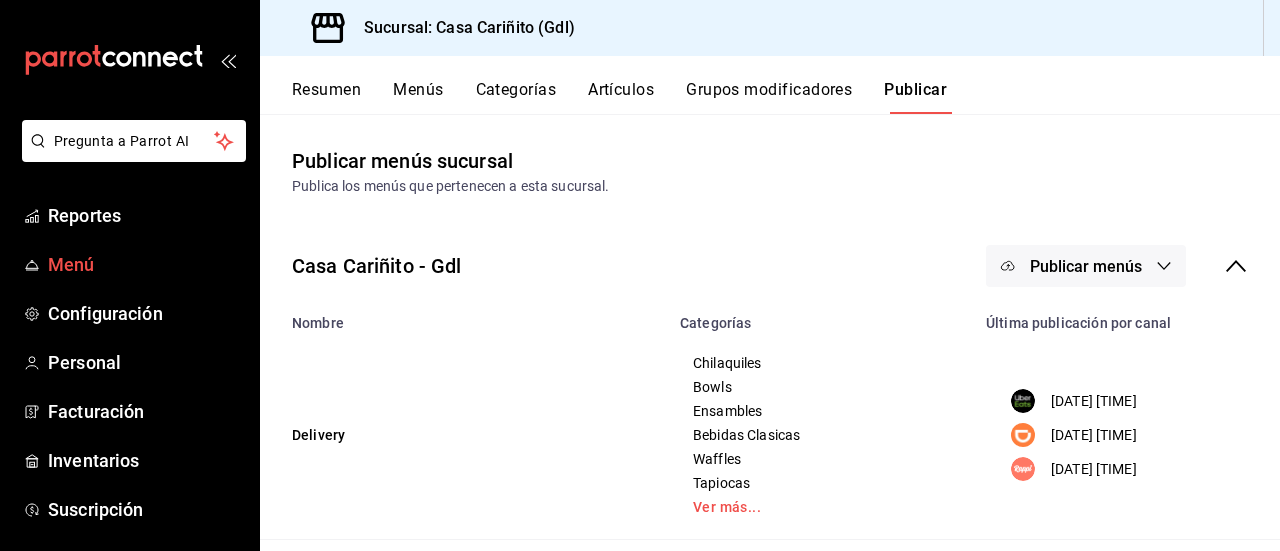 click on "Menú" at bounding box center [145, 264] 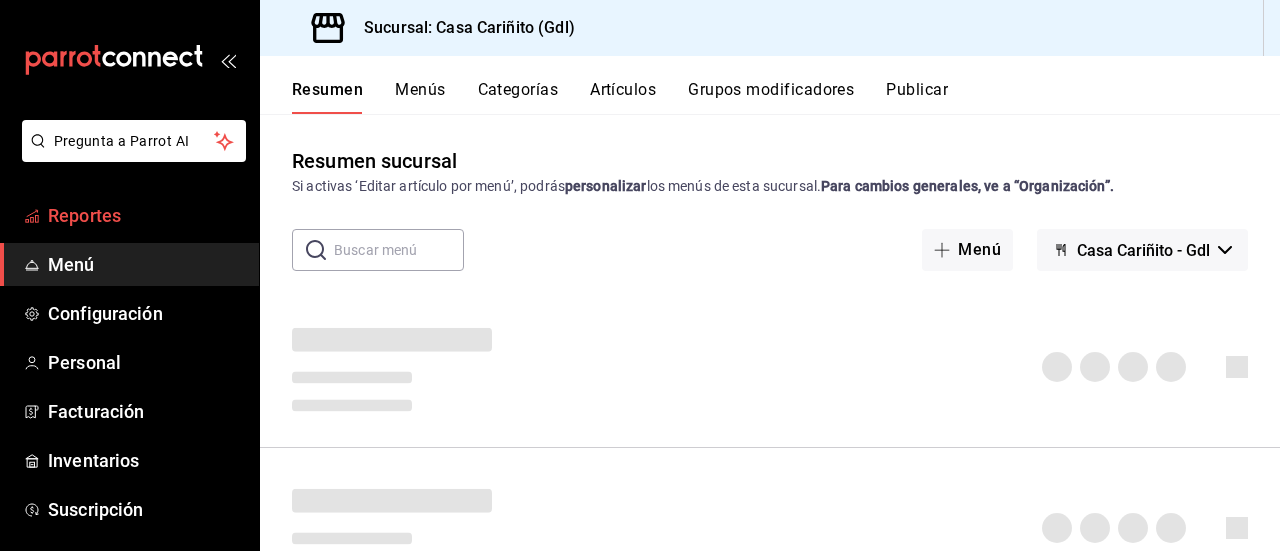 click on "Reportes" at bounding box center (145, 215) 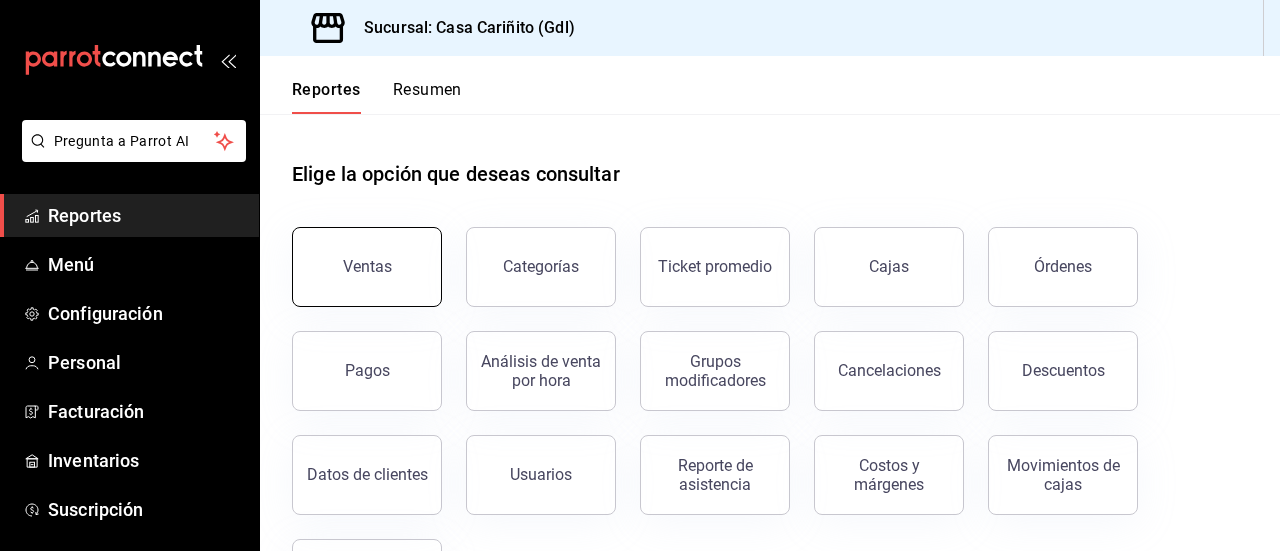 click on "Ventas" at bounding box center (367, 267) 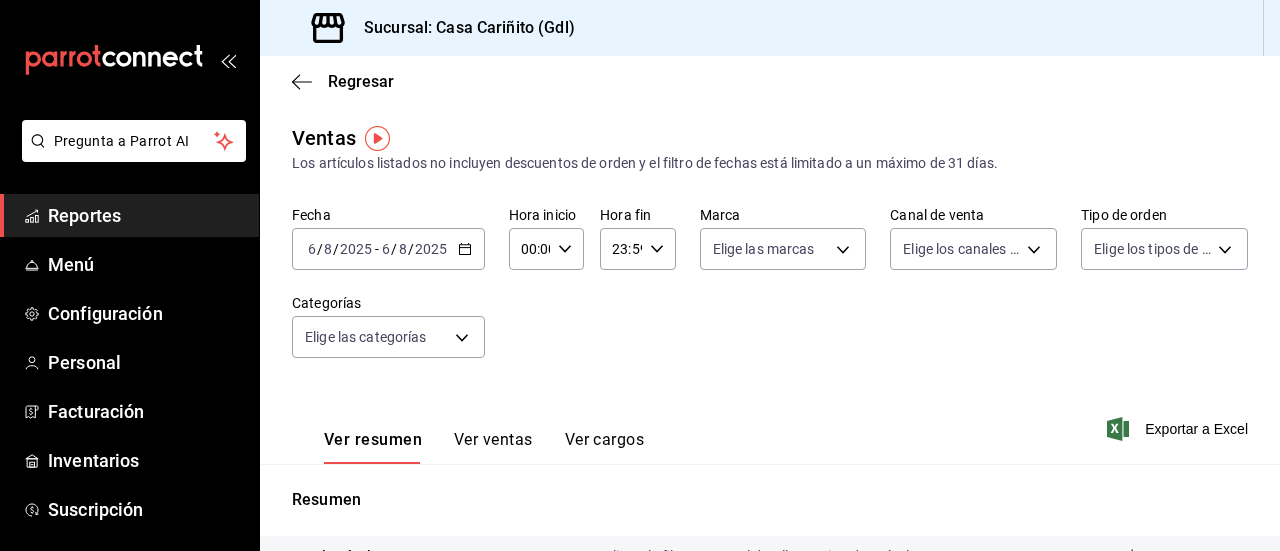 click on "Fecha 2025-08-06 6 / 8 / 2025 - 2025-08-06 6 / 8 / 2025 Hora inicio 00:00 Hora inicio Hora fin 23:59 Hora fin Marca Elige las marcas Canal de venta Elige los canales de venta Tipo de orden Elige los tipos de orden Categorías Elige las categorías" at bounding box center (770, 294) 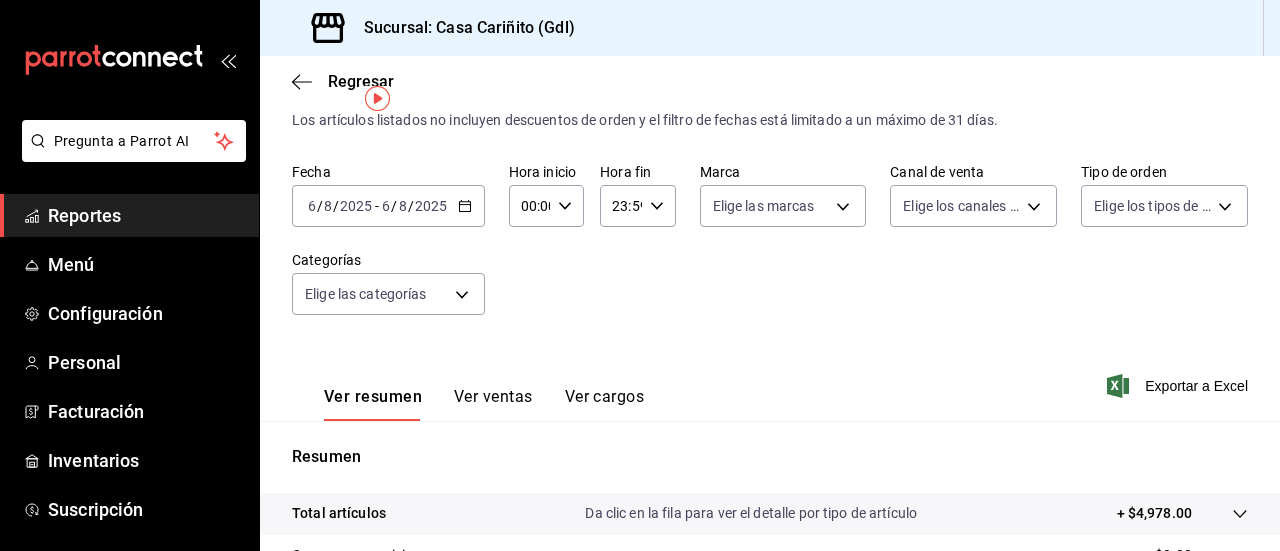 scroll, scrollTop: 40, scrollLeft: 0, axis: vertical 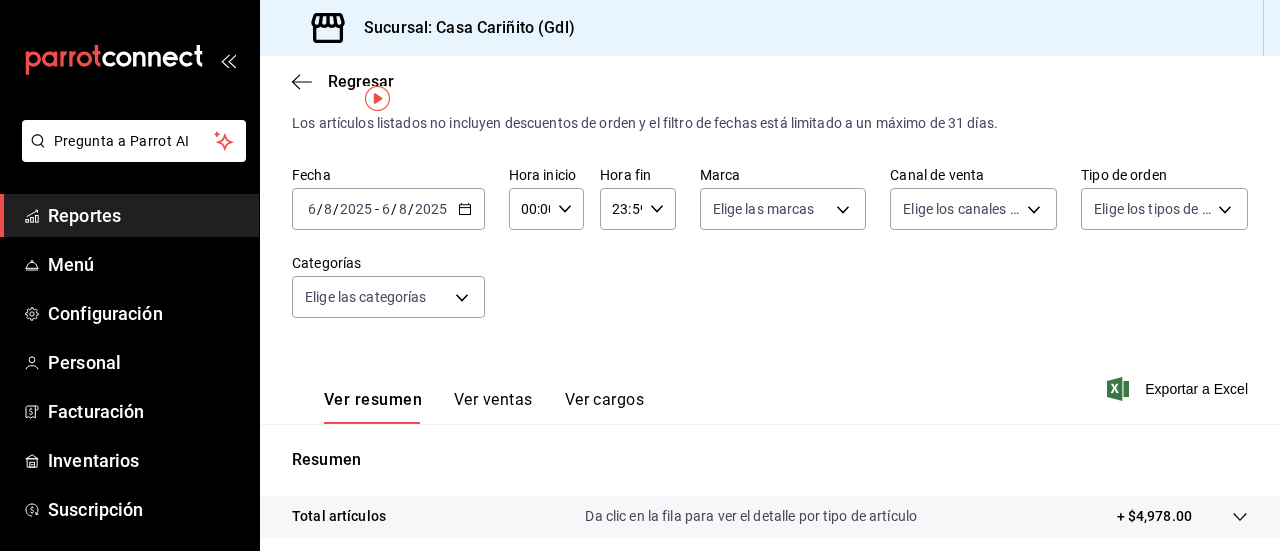 click on "Ver ventas" at bounding box center (493, 407) 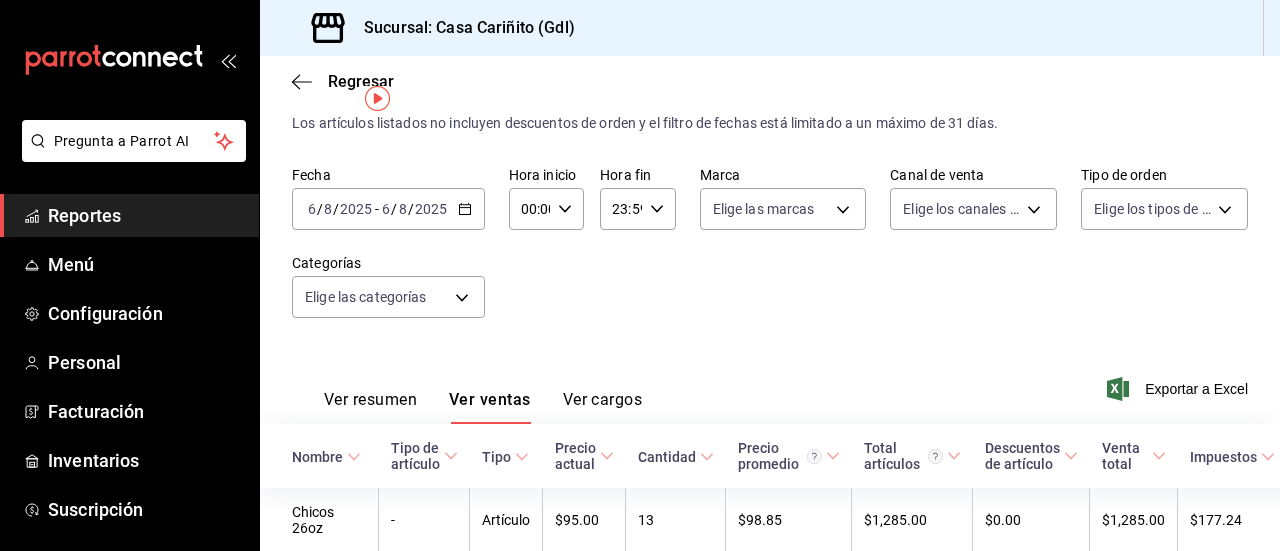 click on "Fecha 2025-08-06 6 / 8 / 2025 - 2025-08-06 6 / 8 / 2025 Hora inicio 00:00 Hora inicio Hora fin 23:59 Hora fin Marca Elige las marcas Canal de venta Elige los canales de venta Tipo de orden Elige los tipos de orden Categorías Elige las categorías" at bounding box center [770, 254] 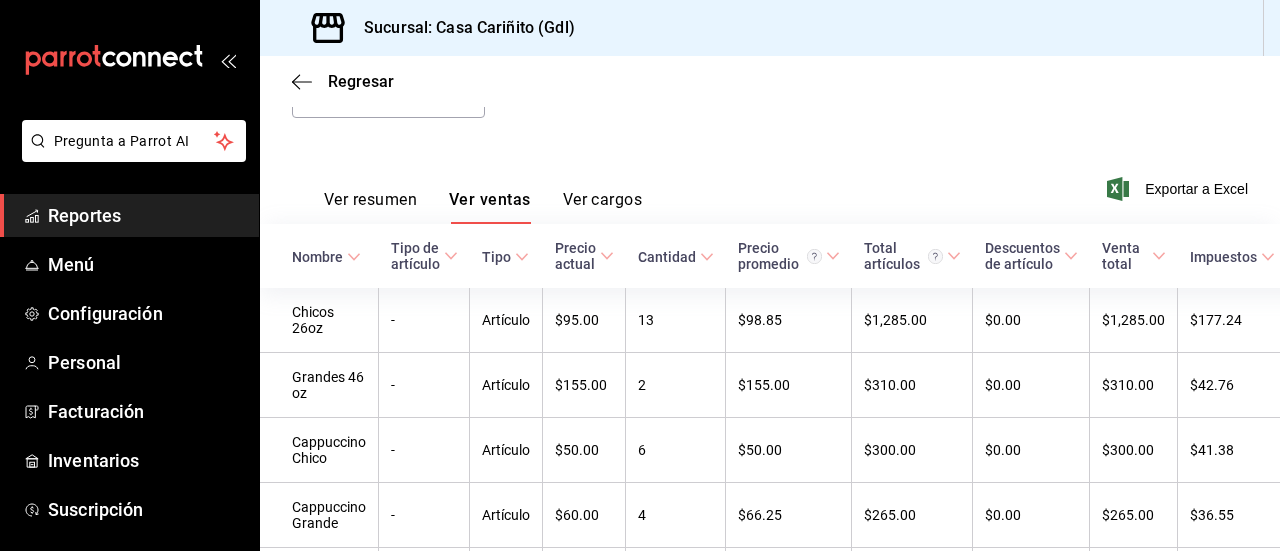 scroll, scrollTop: 200, scrollLeft: 0, axis: vertical 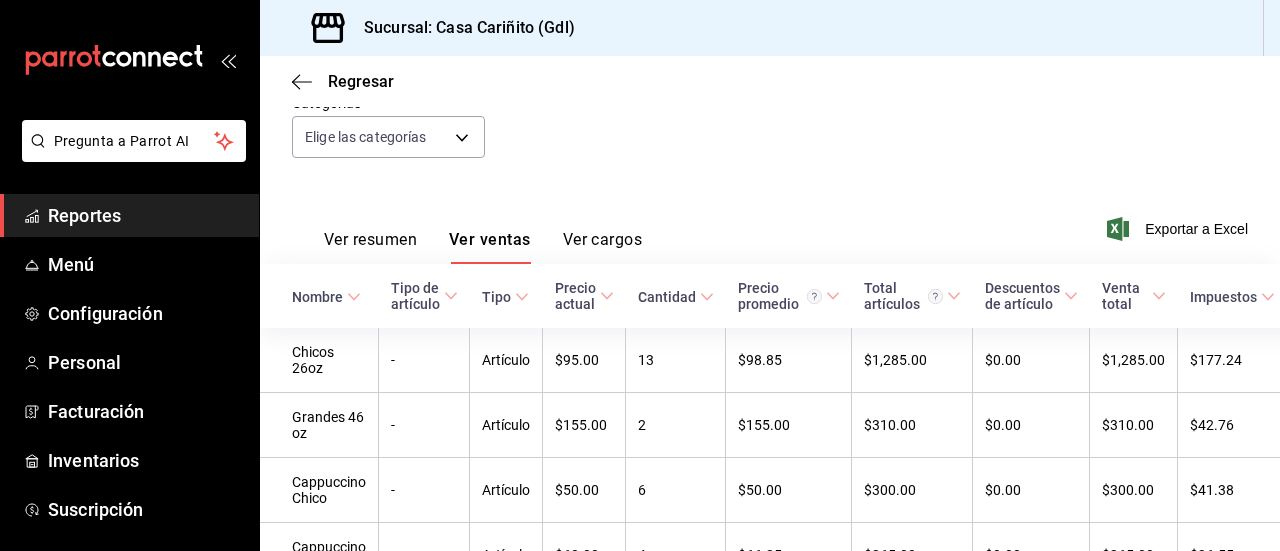 click on "Reportes" at bounding box center (145, 215) 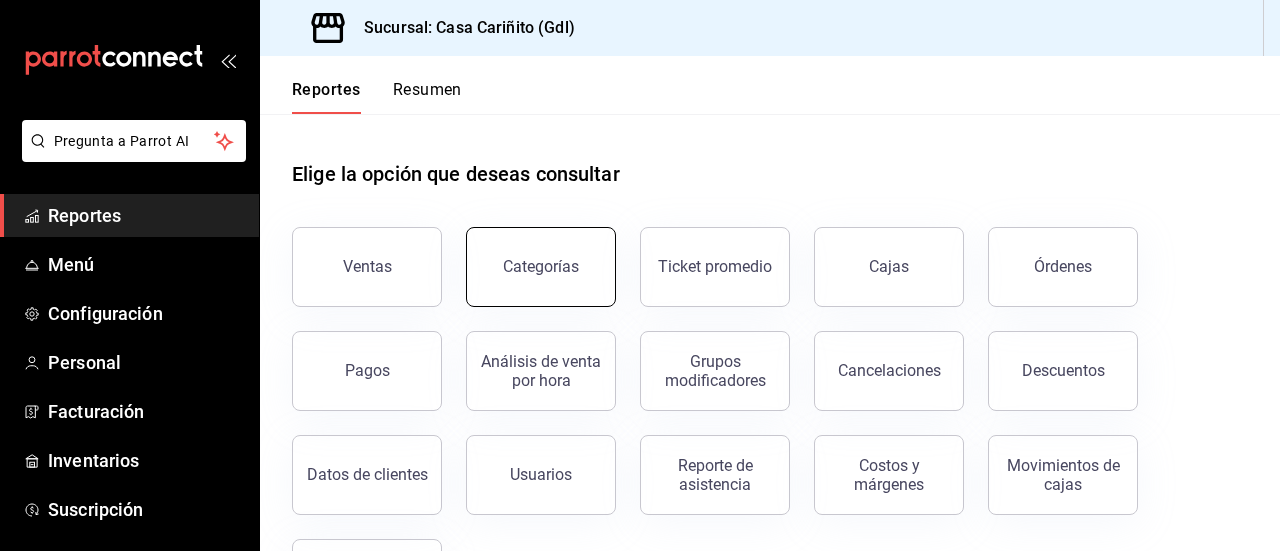 click on "Categorías" at bounding box center [541, 267] 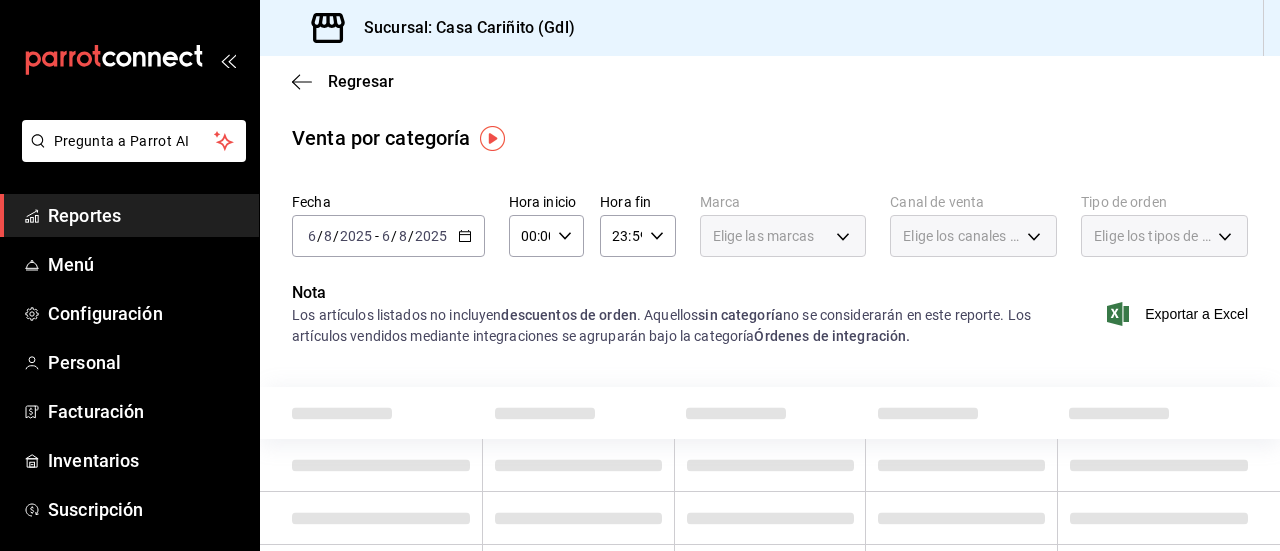 click on "Venta por categoría" at bounding box center (770, 138) 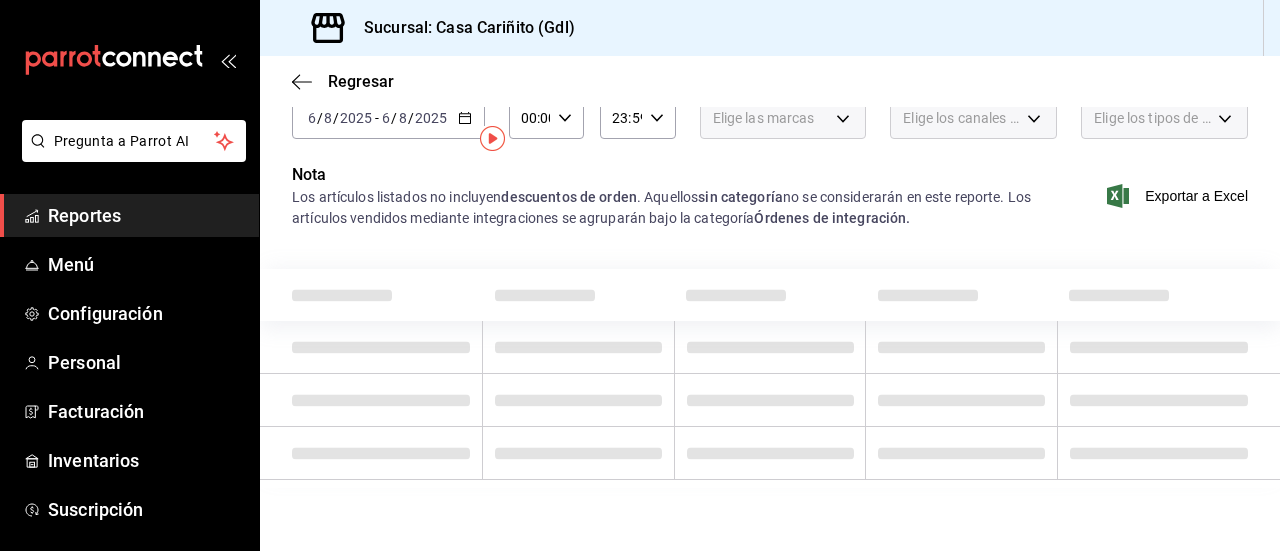 scroll, scrollTop: 0, scrollLeft: 0, axis: both 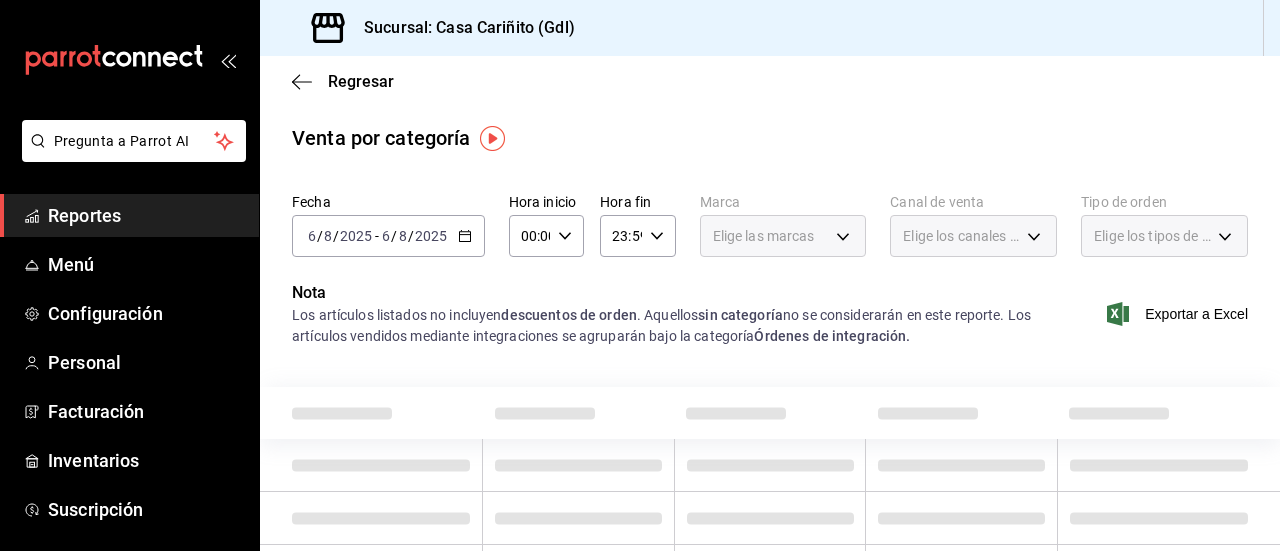 click 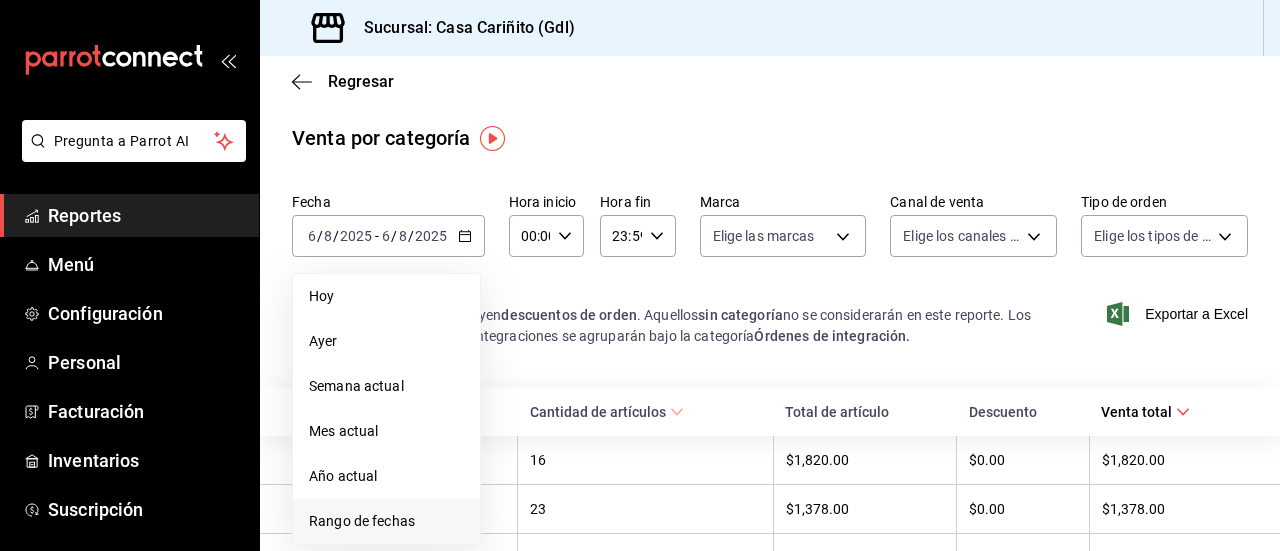 click on "Rango de fechas" at bounding box center [386, 521] 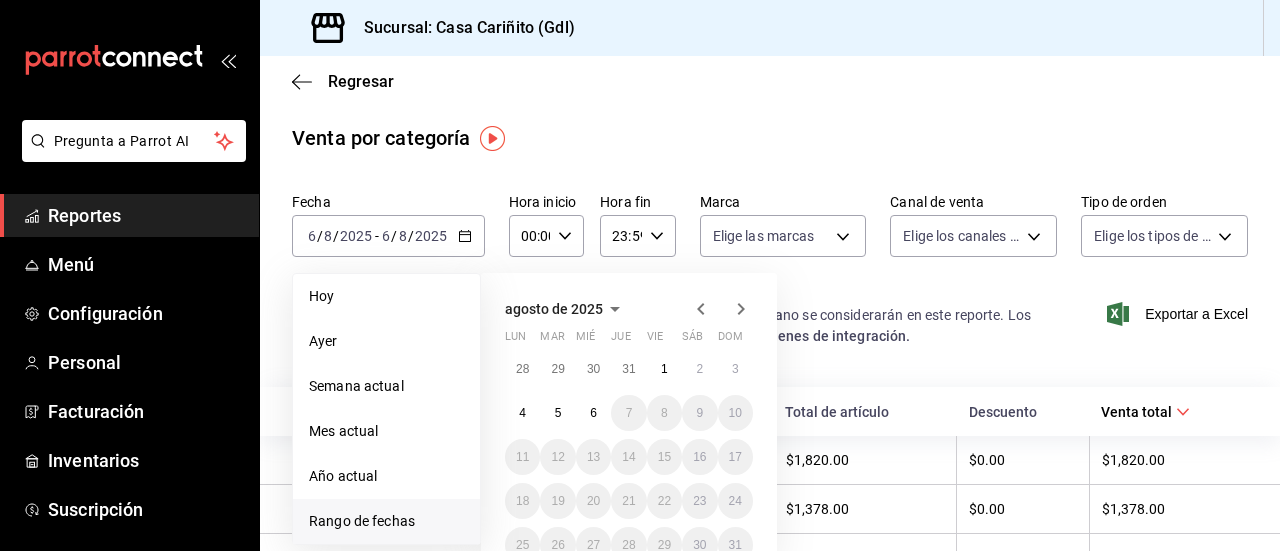 click 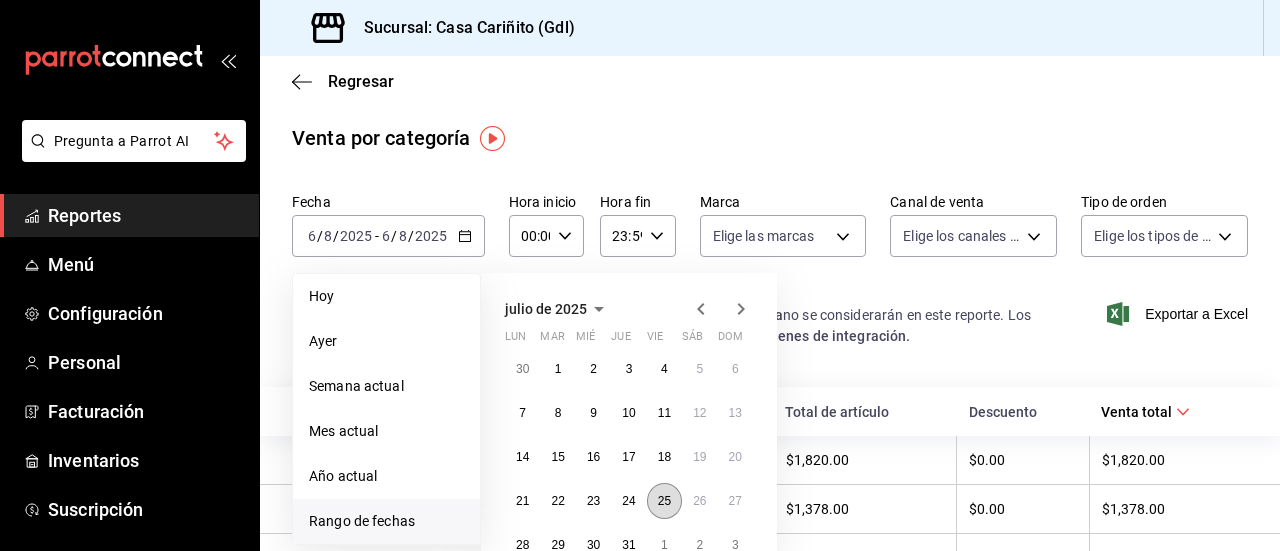 click on "25" at bounding box center (664, 501) 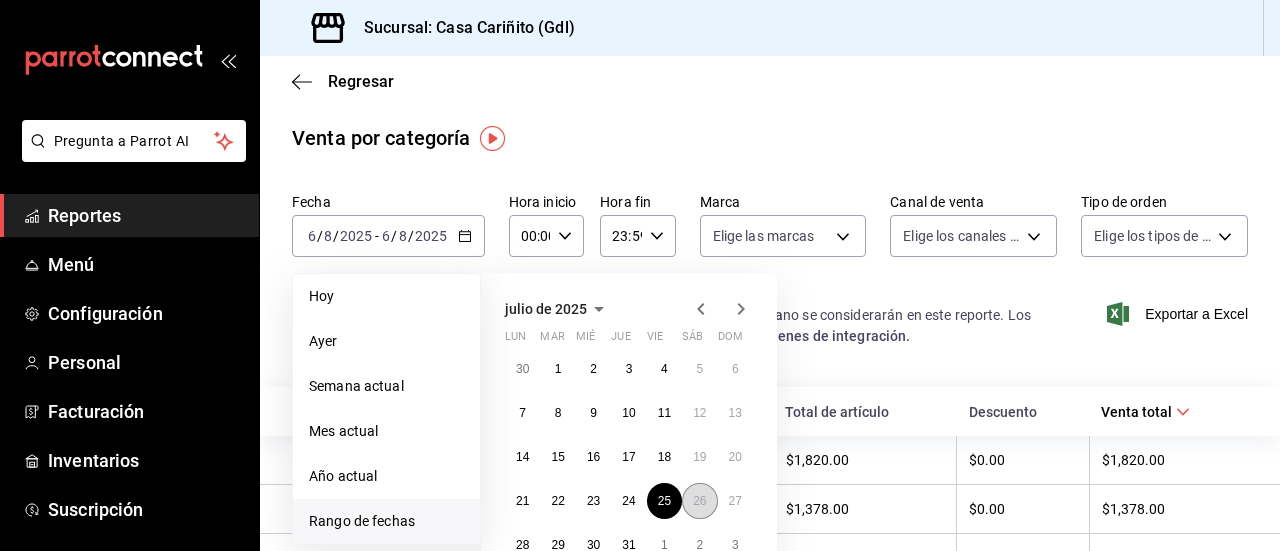 click on "26" at bounding box center [699, 501] 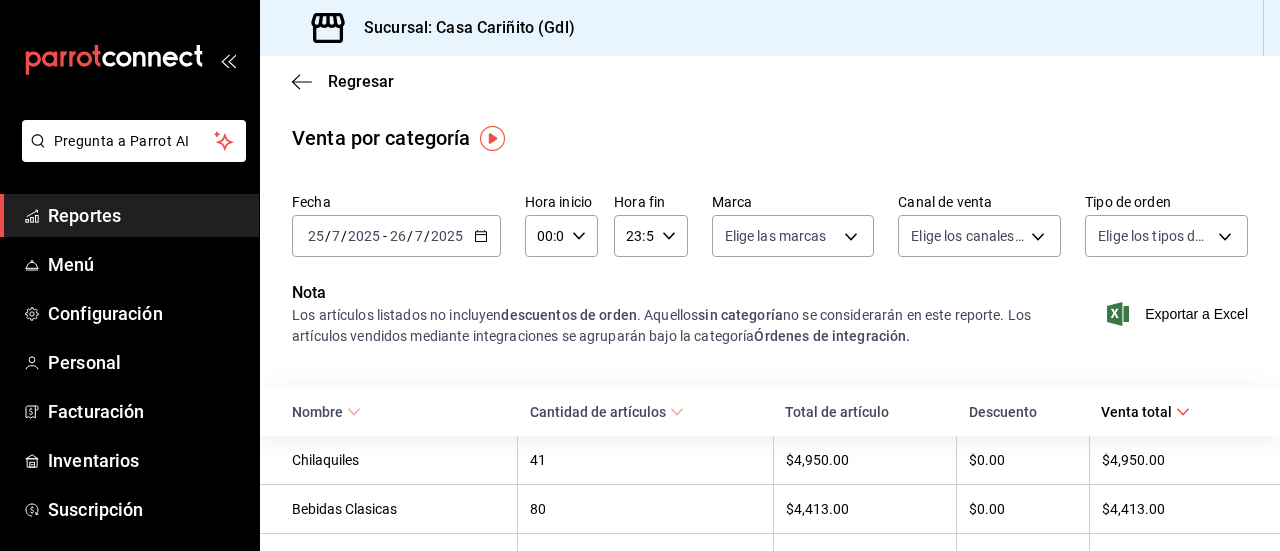 click on "[DATE] [DATE] - [DATE] [DATE]" at bounding box center (396, 236) 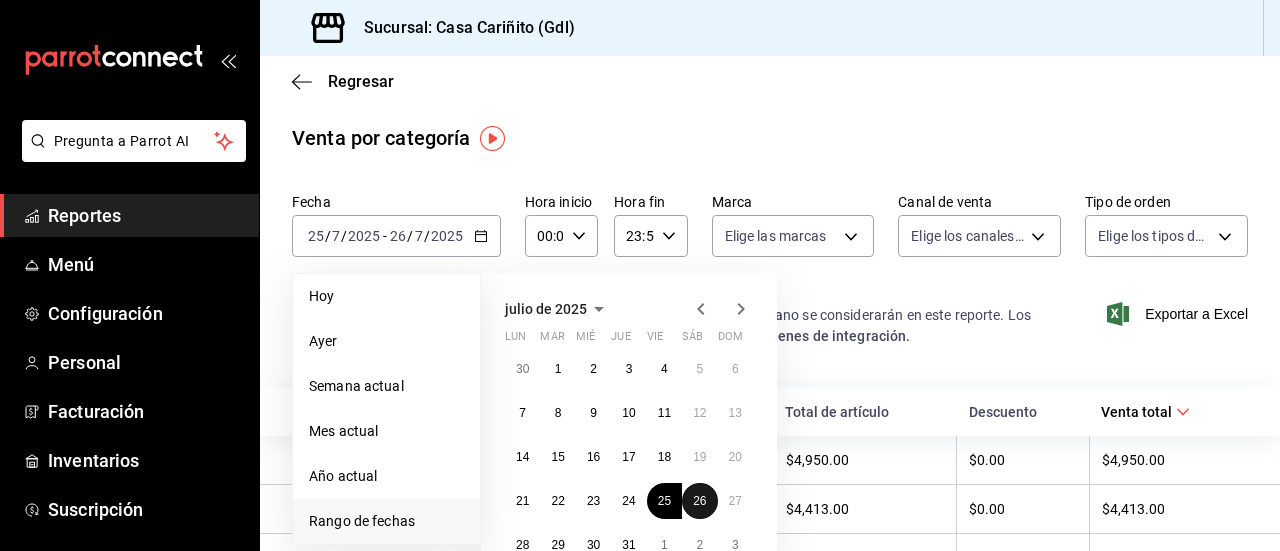 click on "26" at bounding box center (699, 501) 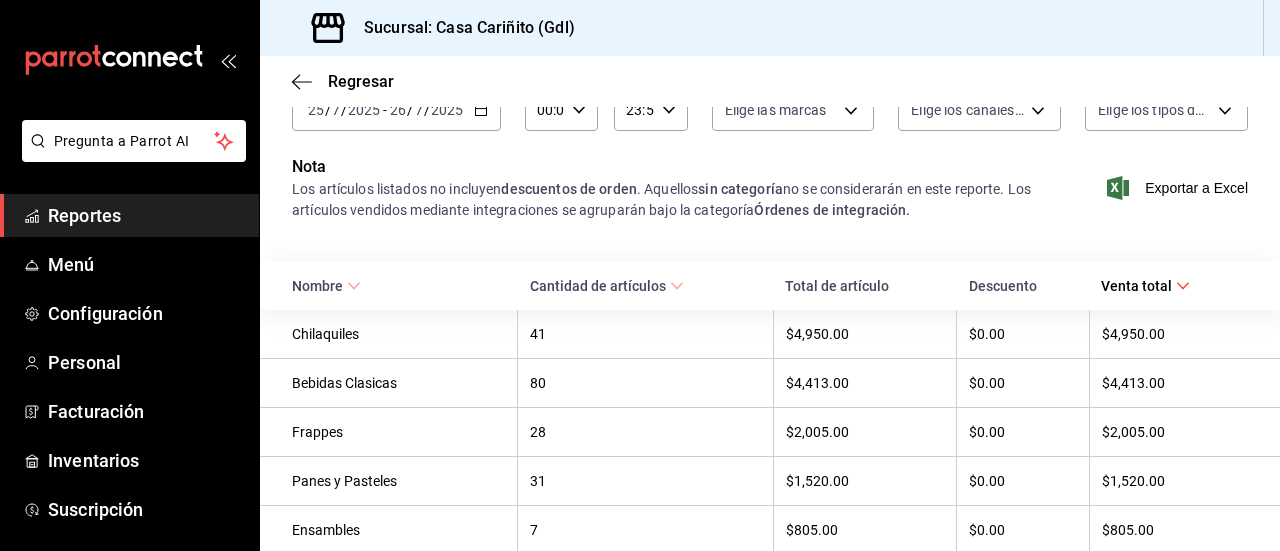 scroll, scrollTop: 0, scrollLeft: 0, axis: both 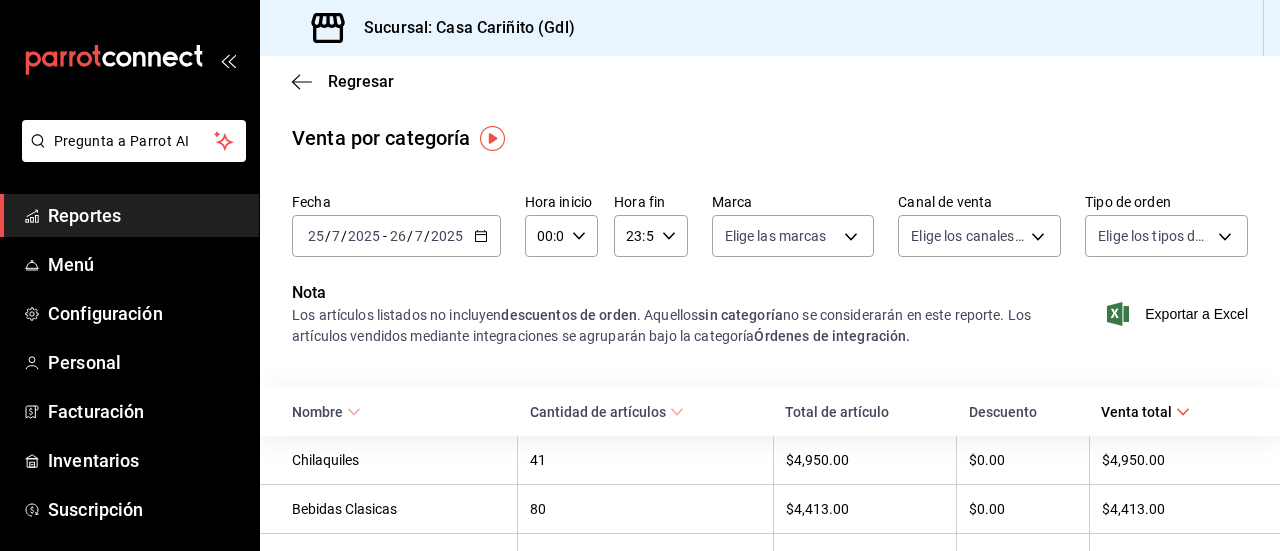 click 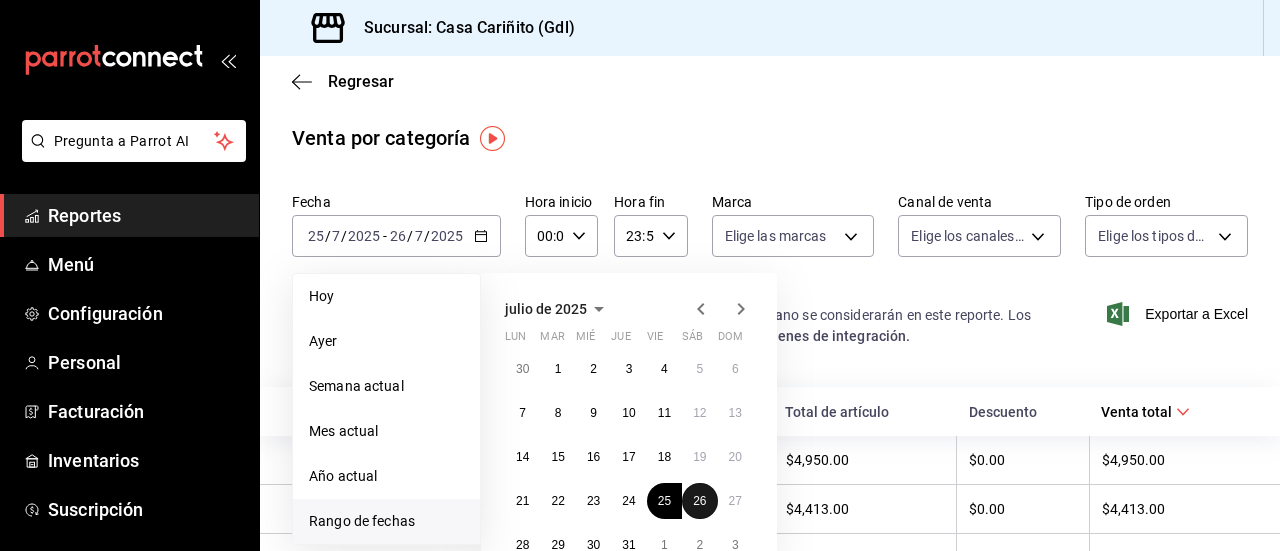 click on "26" at bounding box center (699, 501) 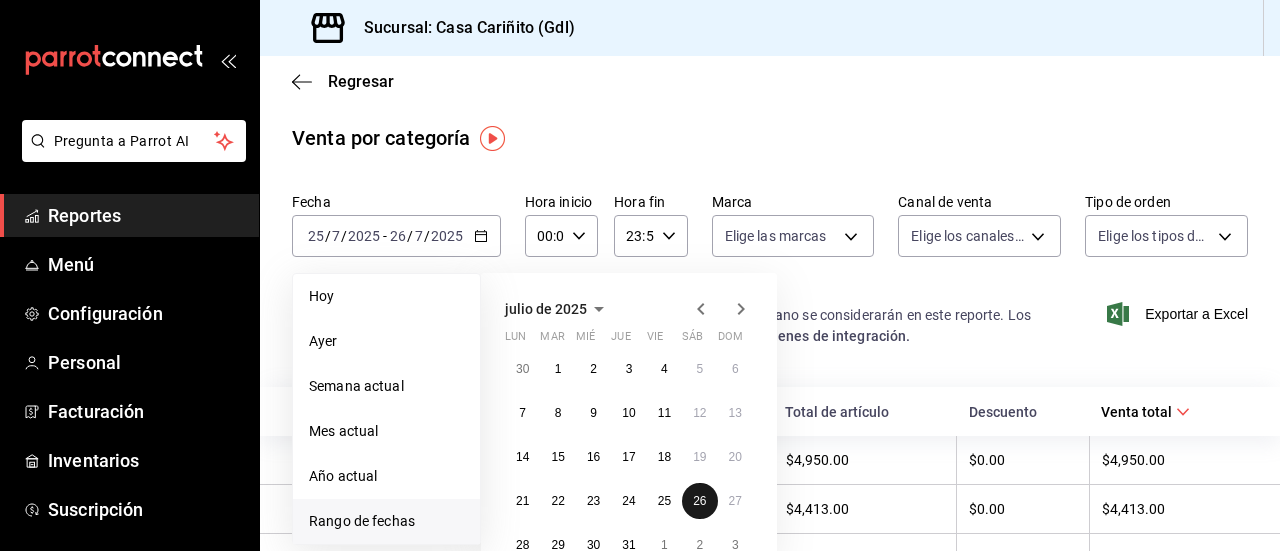 type 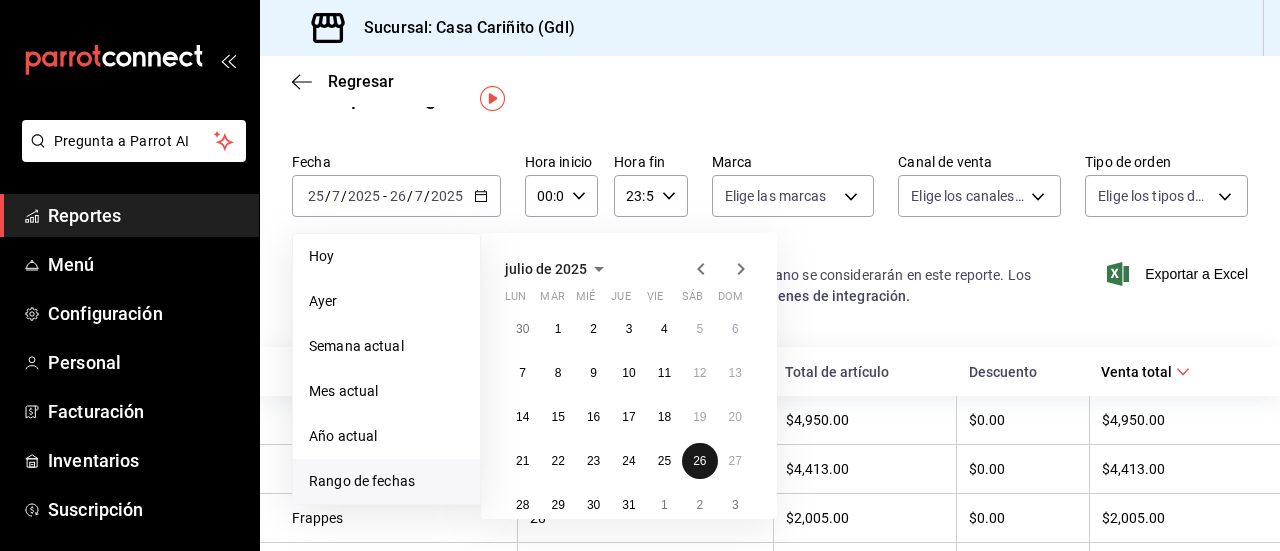 scroll, scrollTop: 80, scrollLeft: 0, axis: vertical 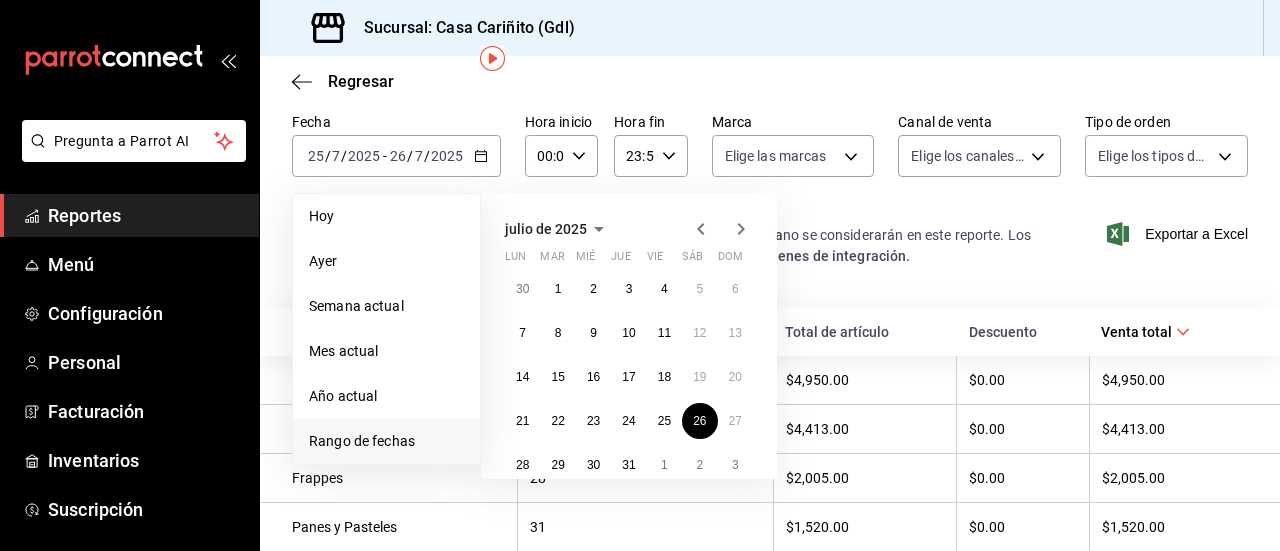 click 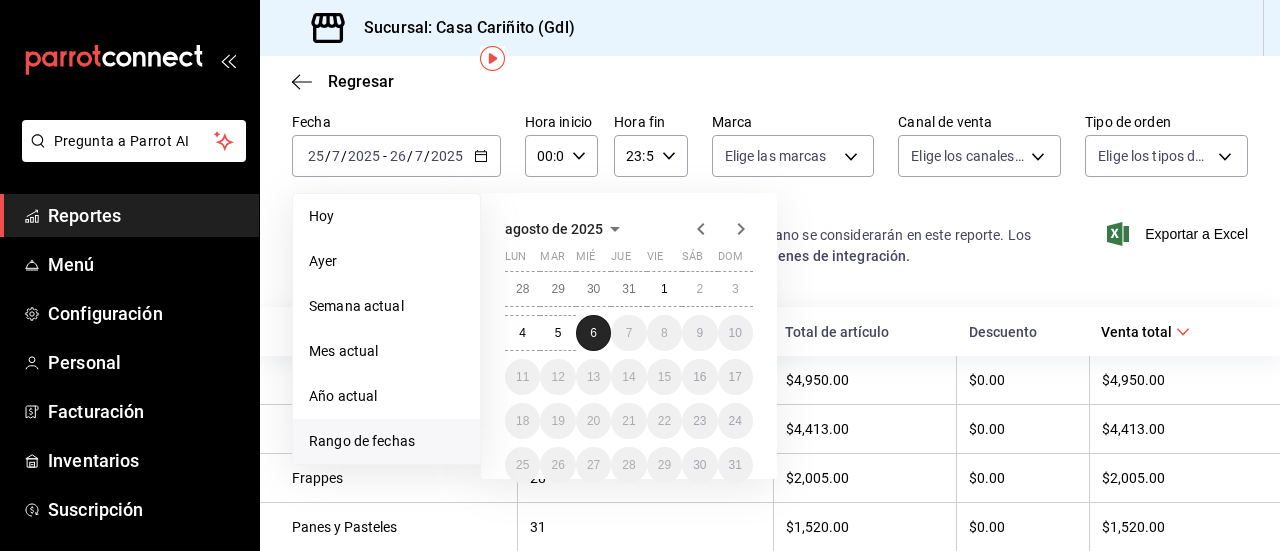 click on "6" at bounding box center [593, 333] 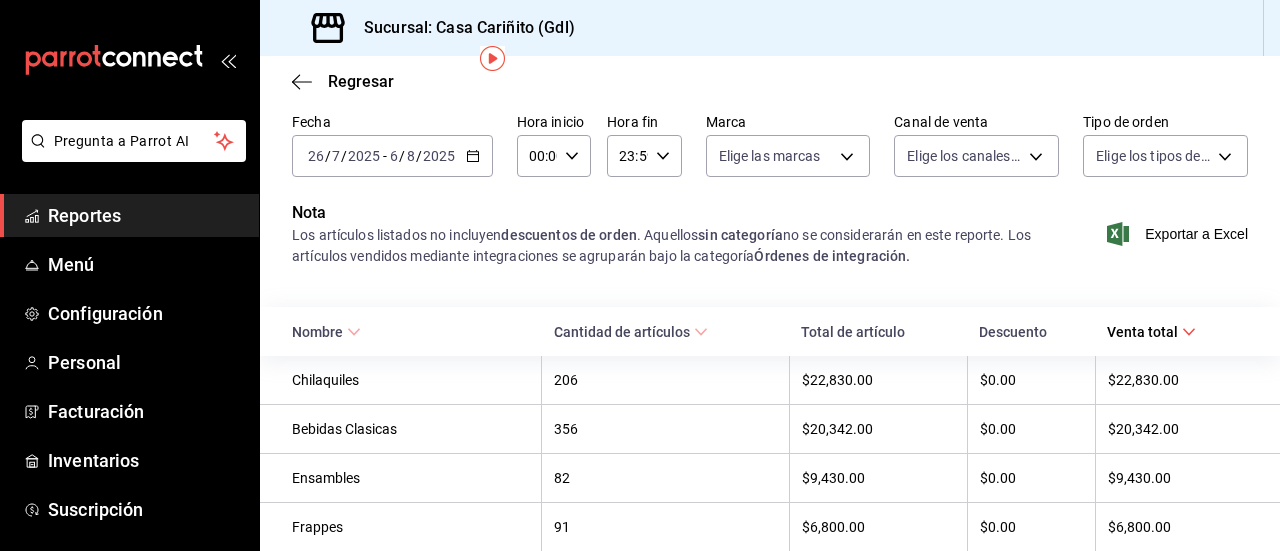 click on "Fecha [DATE] [DATE] - [DATE] [DATE] Hora inicio 00:00 Hora inicio Hora fin 23:59 Hora fin Marca Elige las marcas Canal de venta Elige los canales de venta Tipo de orden Elige los tipos de orden Nota Los artículos listados no incluyen descuentos de orden . Aquellos sin categoría no se considerarán en este reporte. Los artículos vendidos mediante integraciones se agruparán bajo la categoría Órdenes de integración. Exportar a Excel Nombre Cantidad de artículos Total de artículo Descuento Venta total Chilaquiles 206 $22,830.00 $0.00 $22,830.00 Bebidas Clasicas 356 $20,342.00 $0.00 $20,342.00 Ensambles 82 $9,430.00 $0.00 $9,430.00 Frappes 91 $6,800.00 $0.00 $6,800.00 Bowls 45 $5,975.00 $0.00 $5,975.00 Panes y Pasteles 114 $5,560.00 $0.00 $5,560.00 Bebidas Refrescantes 50 $2,645.00 $0.00 $2,645.00 Órdenes de Integraciones 21 $2,560.00 $0.00 $2,560.00 Tes y tisanas 42 $2,025.00 $0.00 $2,025.00 Aguas 41 $1,250.00 $0.00 $1,250.00 Nieves de Garrafa 23 $1,135.00 $0.00 $1,135.00 23 5 8" at bounding box center (770, 716) 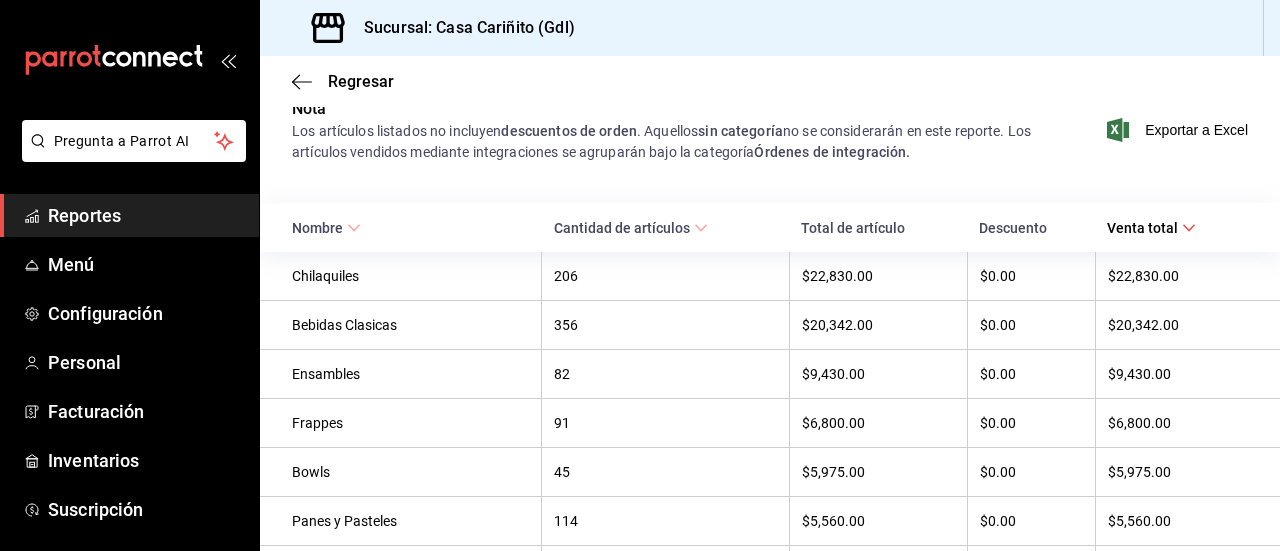 scroll, scrollTop: 52, scrollLeft: 0, axis: vertical 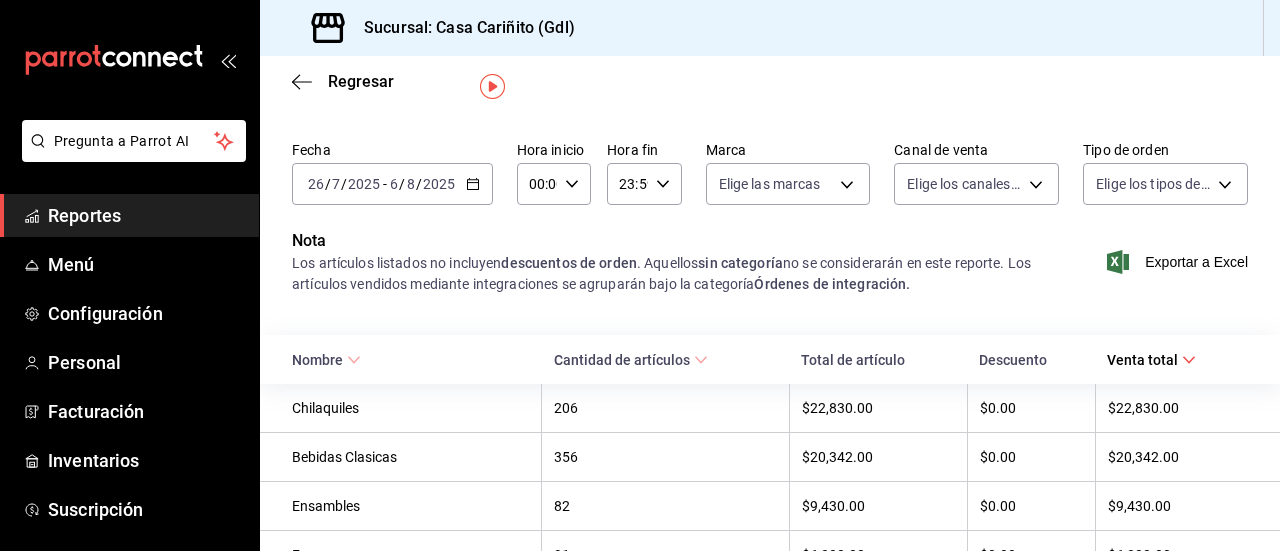 click on "Regresar" at bounding box center (770, 81) 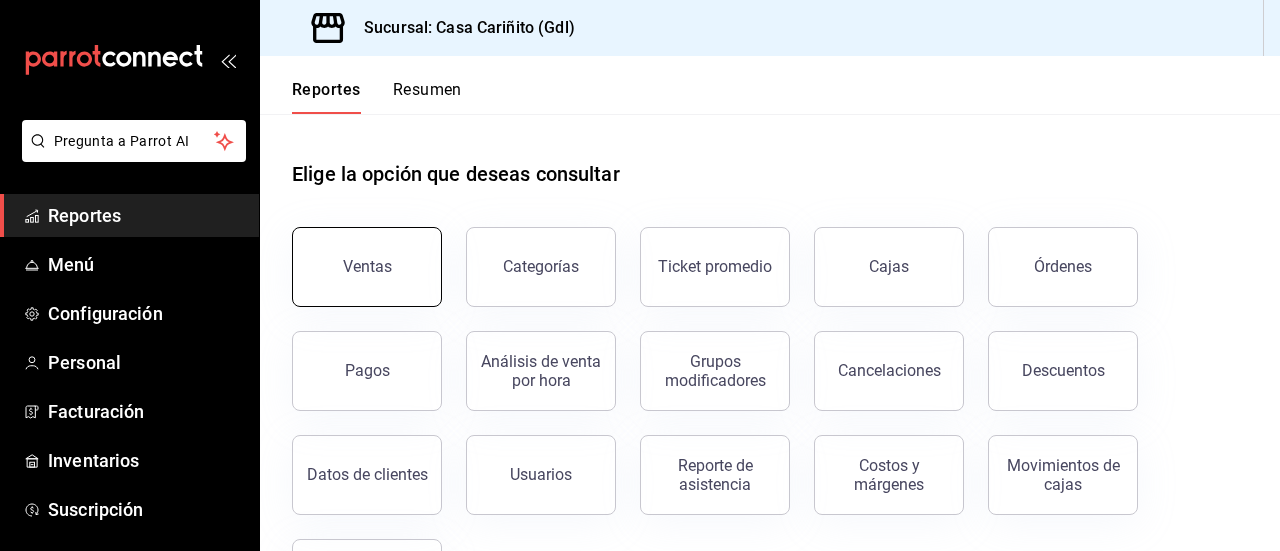 click on "Ventas" at bounding box center (367, 266) 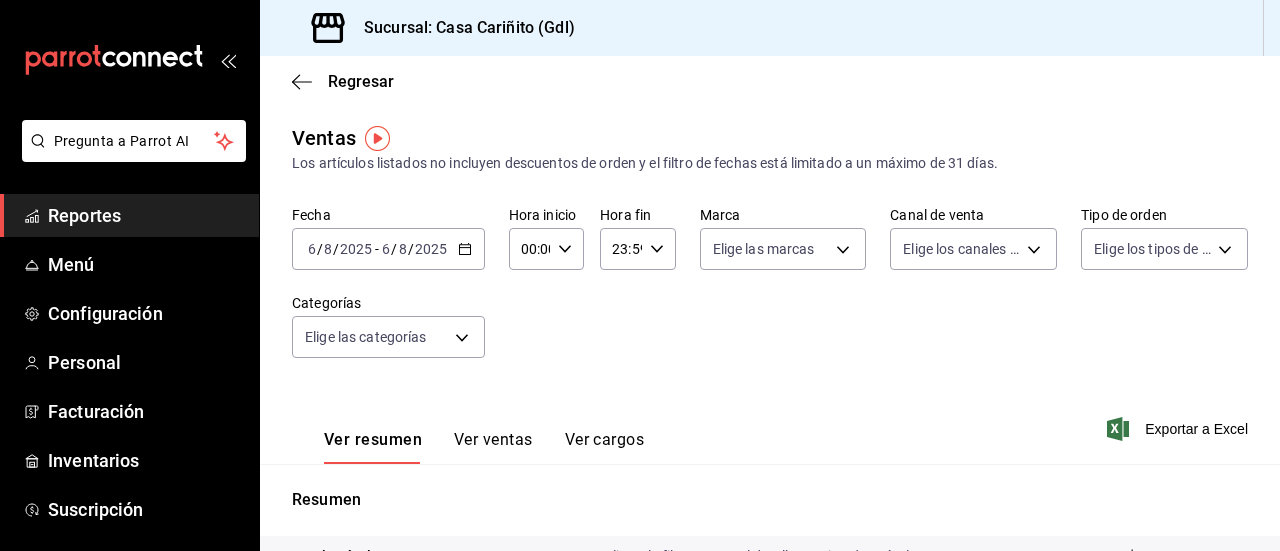 click on "Fecha 2025-08-06 6 / 8 / 2025 - 2025-08-06 6 / 8 / 2025 Hora inicio 00:00 Hora inicio Hora fin 23:59 Hora fin Marca Elige las marcas Canal de venta Elige los canales de venta Tipo de orden Elige los tipos de orden Categorías Elige las categorías" at bounding box center (770, 294) 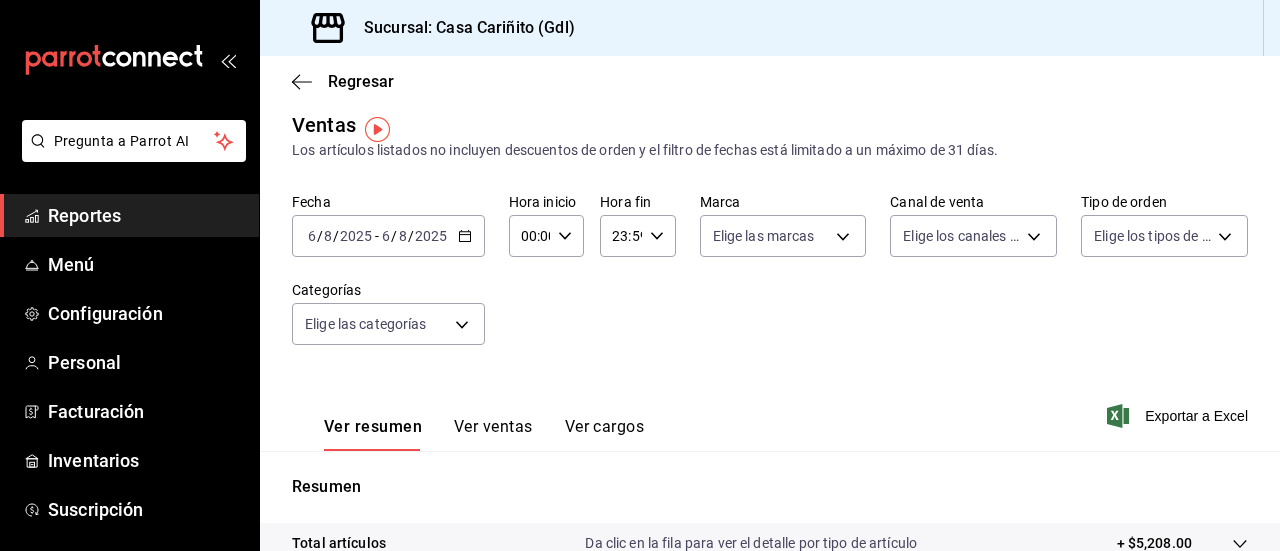 scroll, scrollTop: 7, scrollLeft: 0, axis: vertical 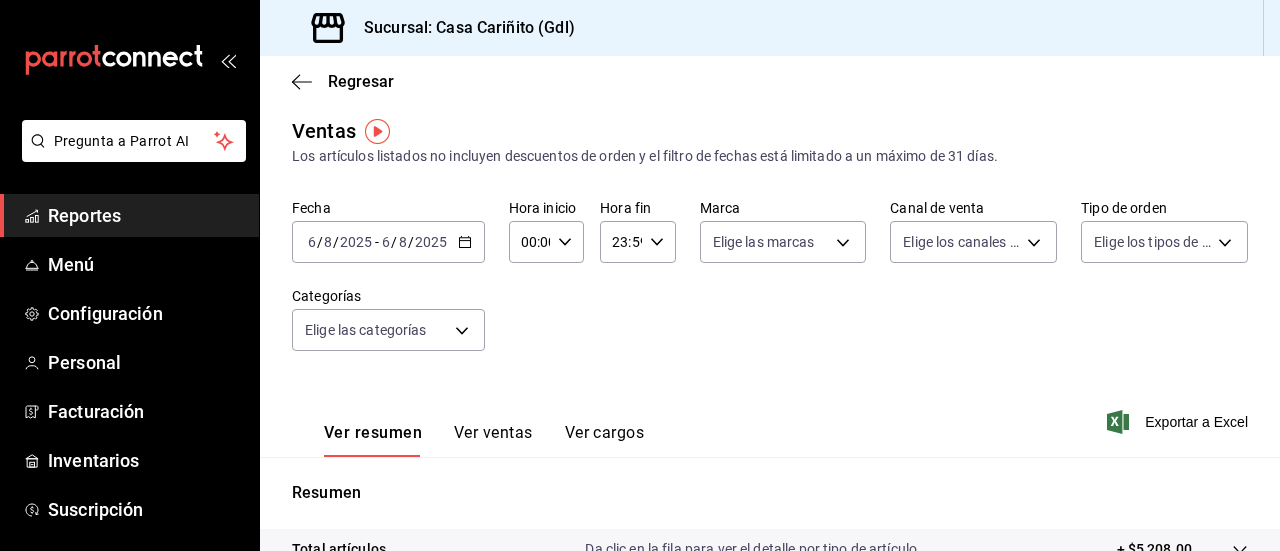 click on "Ver ventas" at bounding box center (493, 440) 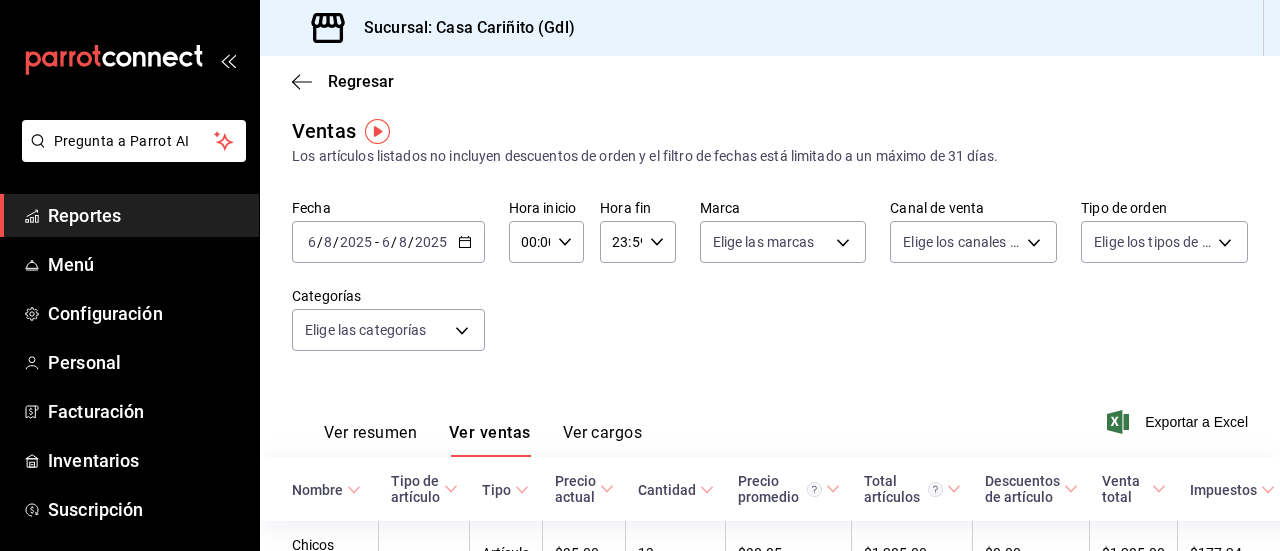 click on "Ver cargos" at bounding box center [603, 440] 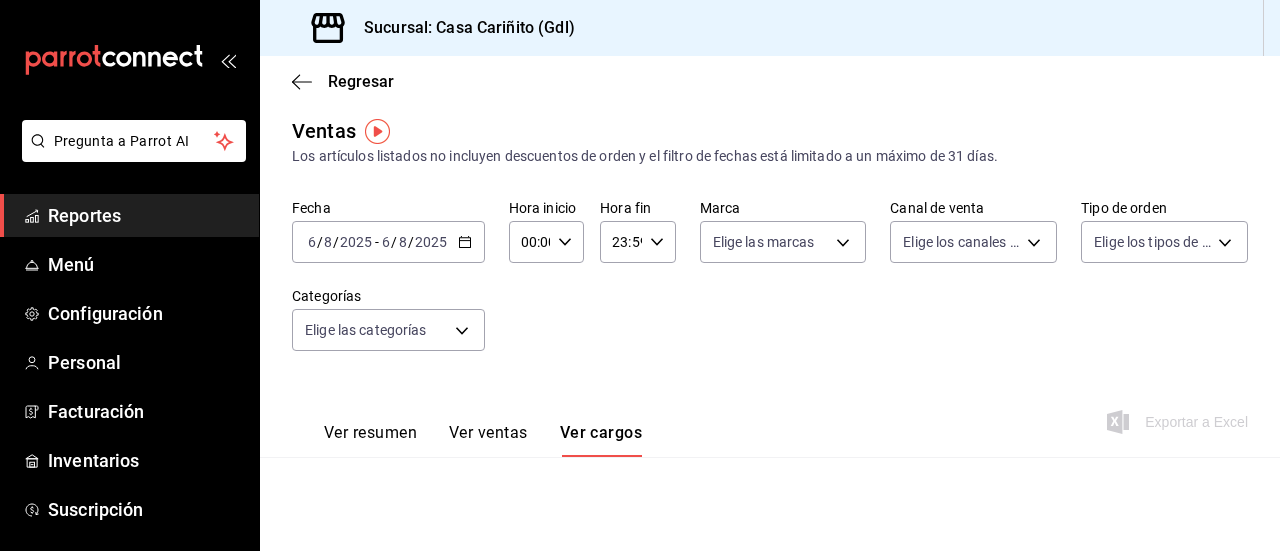 type 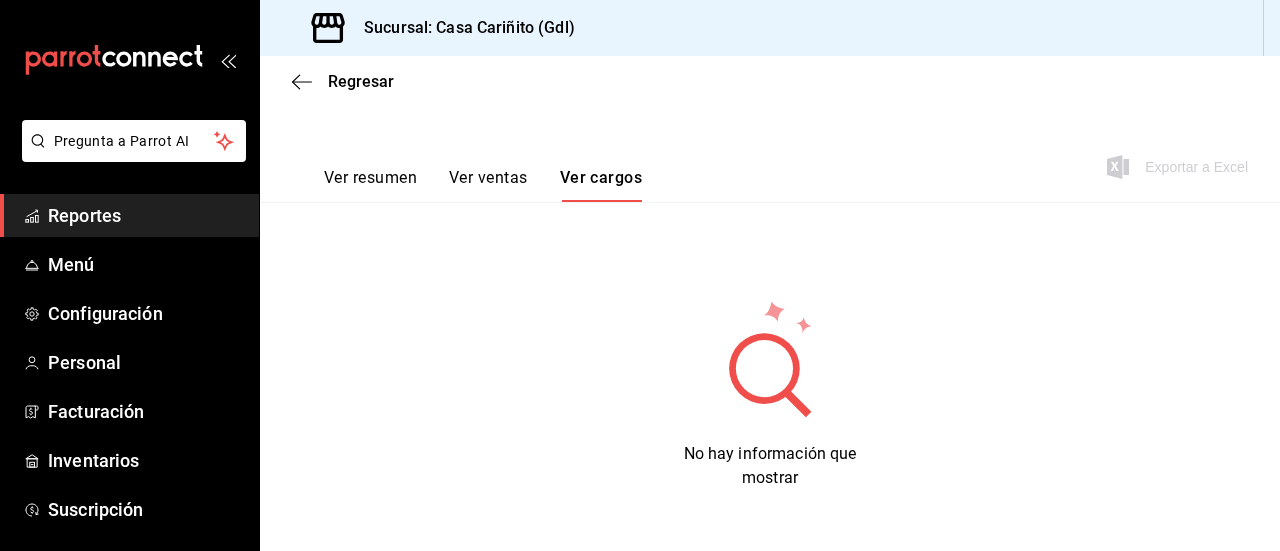 scroll, scrollTop: 263, scrollLeft: 0, axis: vertical 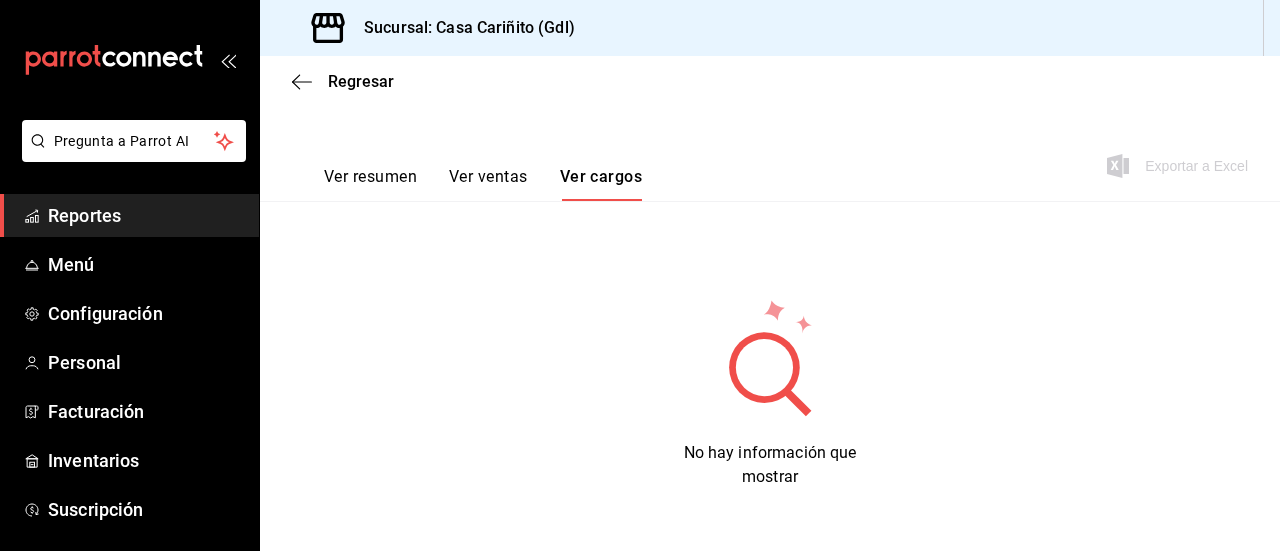 click on "Ver resumen" at bounding box center [370, 184] 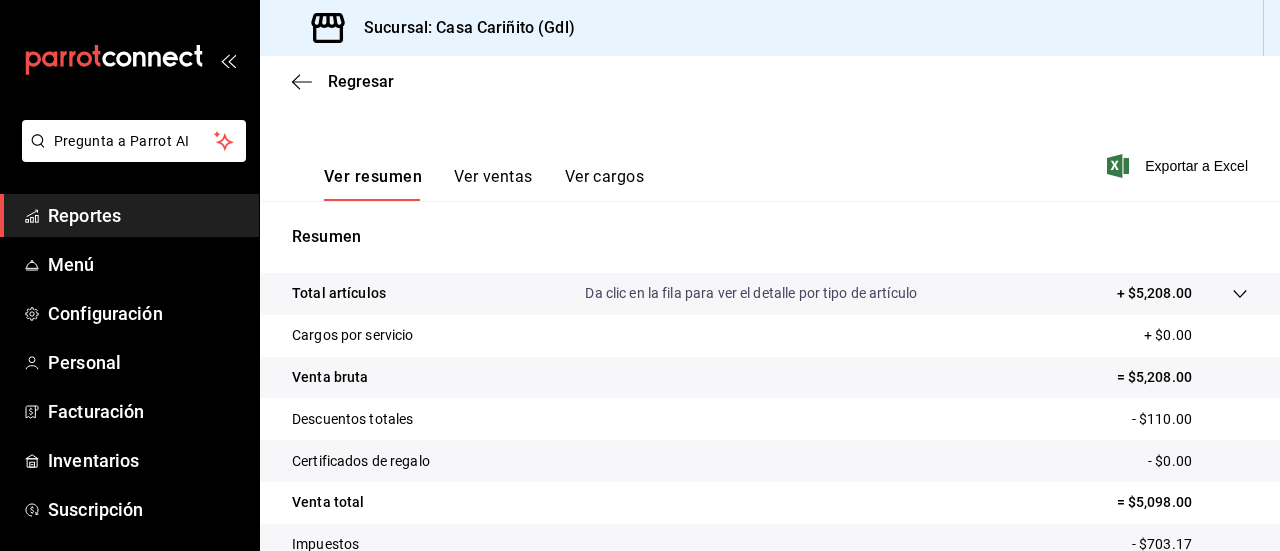click on "Ver ventas" at bounding box center (493, 184) 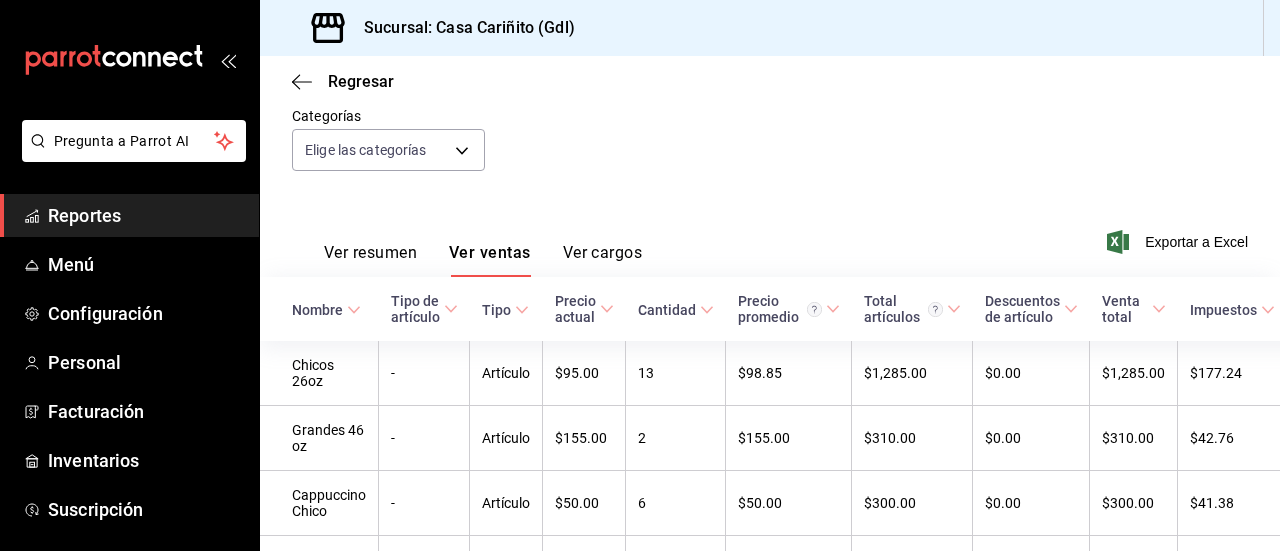 scroll, scrollTop: 263, scrollLeft: 0, axis: vertical 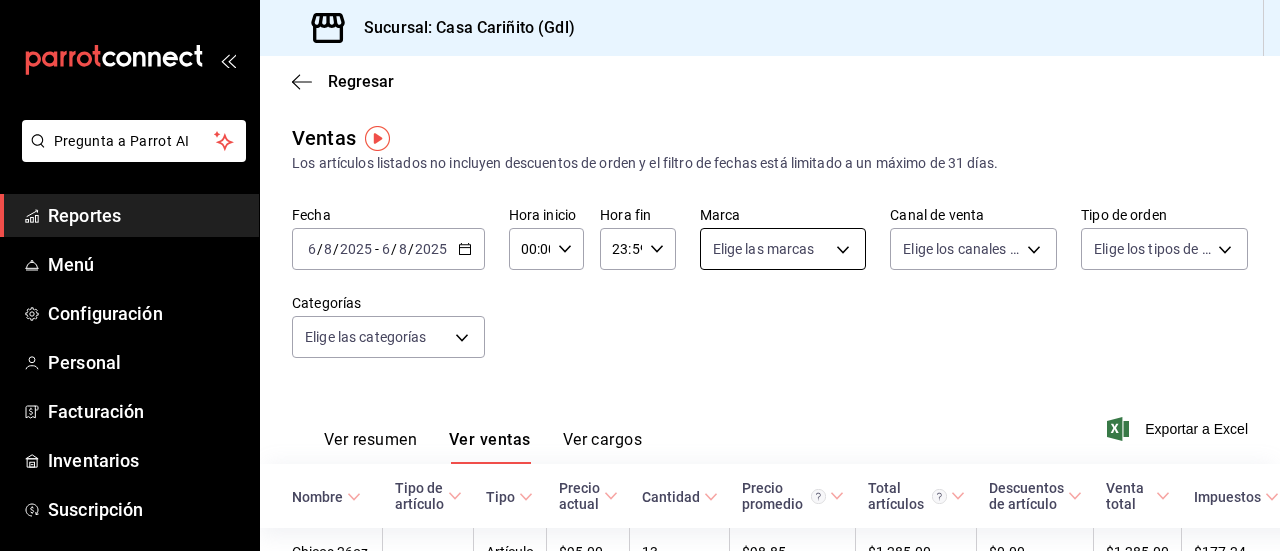 click on "Pregunta a Parrot AI Reportes Menú Configuración Personal Facturación Inventarios Suscripción Ayuda Recomienda Parrot [FIRST] [LAST] Sugerir nueva función Sucursal: Casa Cariñito ([CITY]) Regresar Ventas Los artículos listados no incluyen descuentos de orden y el filtro de fechas está limitado a un máximo de 31 días. Fecha [DATE] [DATE] - [DATE] [DATE] Hora inicio 00:00 Hora inicio Hora fin 23:59 Hora fin Marca Elige las marcas Canal de venta Elige los canales de venta Tipo de orden Elige los tipos de orden Categorías Elige las categorías Ver resumen Ver ventas Ver cargos Exportar a Excel Nombre Tipo de artículo Tipo Precio actual Cantidad Precio promedio Total artículos Descuentos de artículo Venta total Impuestos Venta neta Chicos 26oz - Artículo $95.00 13 $98.85 $1,285.00 $0.00 $1,285.00 $177.24 $1,107.76 Grandes 46 oz - Artículo $155.00 2 $155.00 $310.00 $0.00 $310.00 $42.76 $267.24 Cappuccino Chico - Artículo $50.00 6 $50.00 $300.00 $0.00 $300.00" at bounding box center [640, 275] 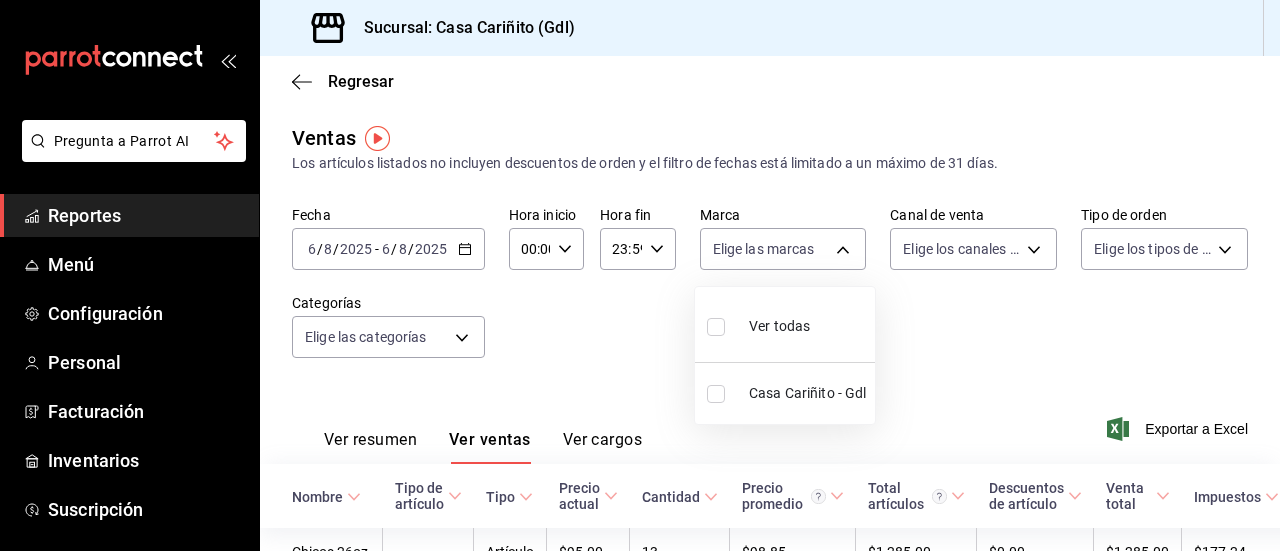 click at bounding box center (640, 275) 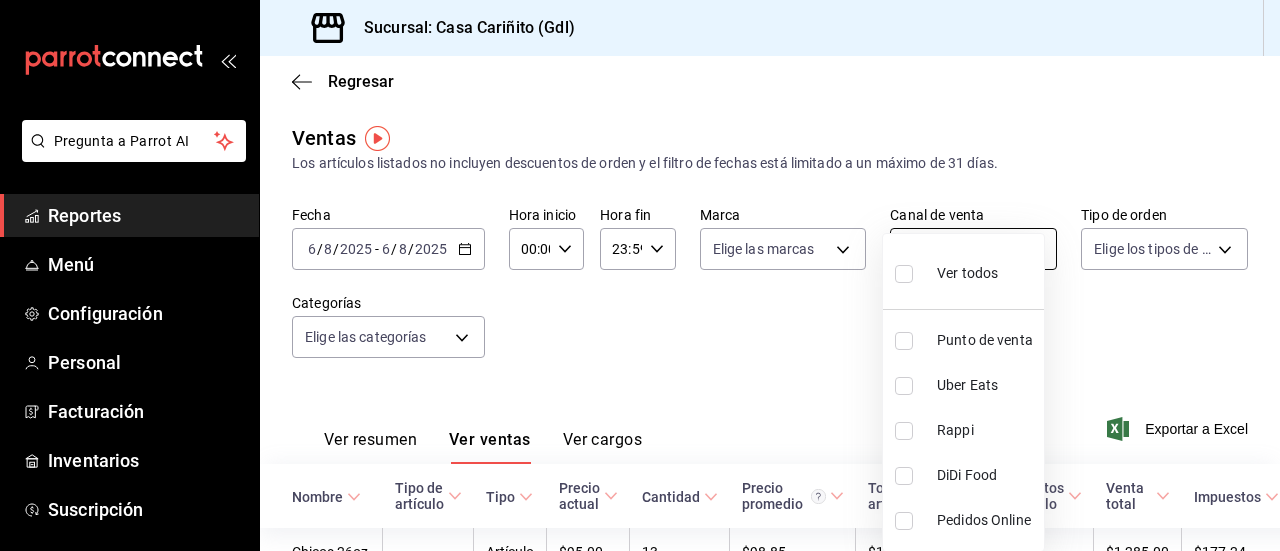 click on "Pregunta a Parrot AI Reportes Menú Configuración Personal Facturación Inventarios Suscripción Ayuda Recomienda Parrot [FIRST] [LAST] Sugerir nueva función Sucursal: Casa Cariñito ([CITY]) Regresar Ventas Los artículos listados no incluyen descuentos de orden y el filtro de fechas está limitado a un máximo de 31 días. Fecha [DATE] [DATE] - [DATE] [DATE] Hora inicio 00:00 Hora inicio Hora fin 23:59 Hora fin Marca Elige las marcas Canal de venta Elige los canales de venta Tipo de orden Elige los tipos de orden Categorías Elige las categorías Ver resumen Ver ventas Ver cargos Exportar a Excel Nombre Tipo de artículo Tipo Precio actual Cantidad Precio promedio Total artículos Descuentos de artículo Venta total Impuestos Venta neta Chicos 26oz - Artículo $95.00 13 $98.85 $1,285.00 $0.00 $1,285.00 $177.24 $1,107.76 Grandes 46 oz - Artículo $155.00 2 $155.00 $310.00 $0.00 $310.00 $42.76 $267.24 Cappuccino Chico - Artículo $50.00 6 $50.00 $300.00 $0.00 $300.00" at bounding box center (640, 275) 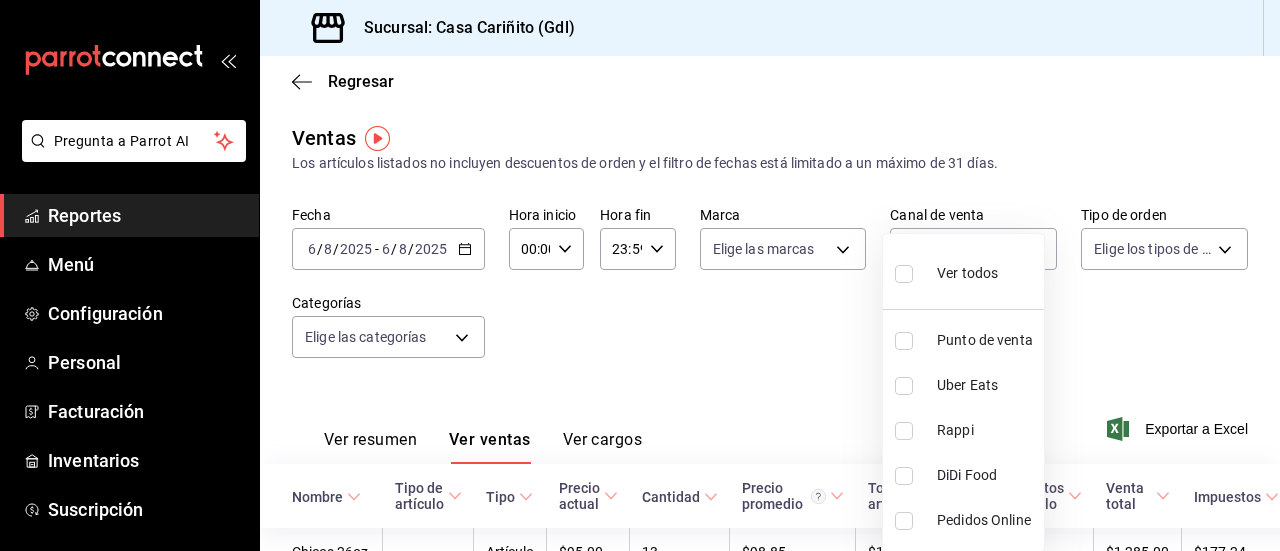 click at bounding box center [640, 275] 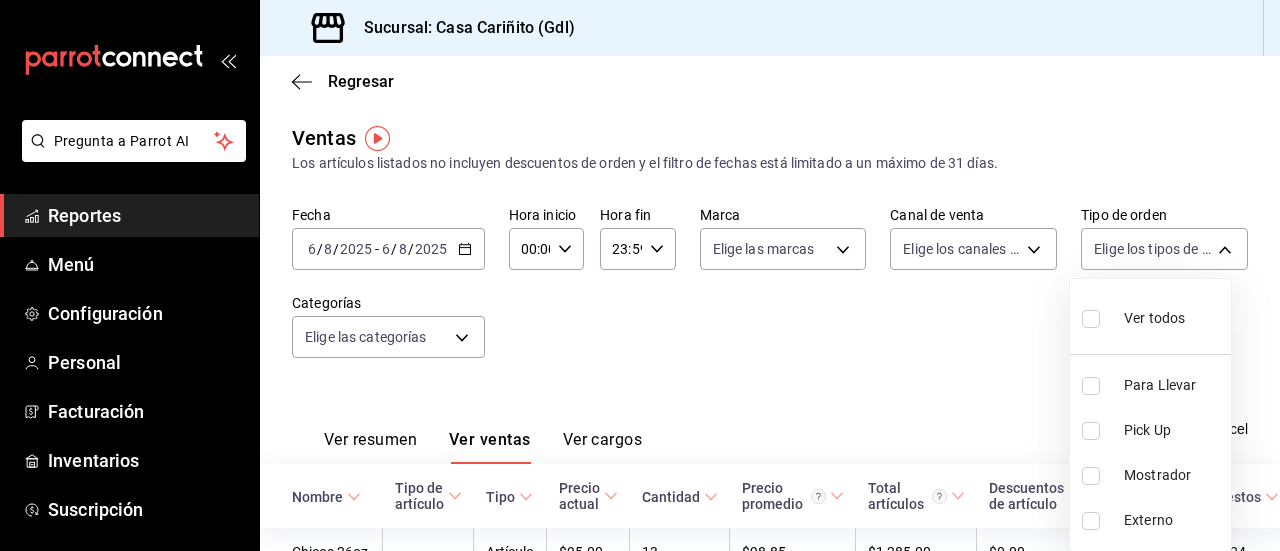 click on "Pregunta a Parrot AI Reportes Menú Configuración Personal Facturación Inventarios Suscripción Ayuda Recomienda Parrot [FIRST] [LAST] Sugerir nueva función Sucursal: Casa Cariñito ([CITY]) Regresar Ventas Los artículos listados no incluyen descuentos de orden y el filtro de fechas está limitado a un máximo de 31 días. Fecha [DATE] [DATE] - [DATE] [DATE] Hora inicio 00:00 Hora inicio Hora fin 23:59 Hora fin Marca Elige las marcas Canal de venta Elige los canales de venta Tipo de orden Elige los tipos de orden Categorías Elige las categorías Ver resumen Ver ventas Ver cargos Exportar a Excel Nombre Tipo de artículo Tipo Precio actual Cantidad Precio promedio Total artículos Descuentos de artículo Venta total Impuestos Venta neta Chicos 26oz - Artículo $95.00 13 $98.85 $1,285.00 $0.00 $1,285.00 $177.24 $1,107.76 Grandes 46 oz - Artículo $155.00 2 $155.00 $310.00 $0.00 $310.00 $42.76 $267.24 Cappuccino Chico - Artículo $50.00 6 $50.00 $300.00 $0.00 $300.00" at bounding box center (640, 275) 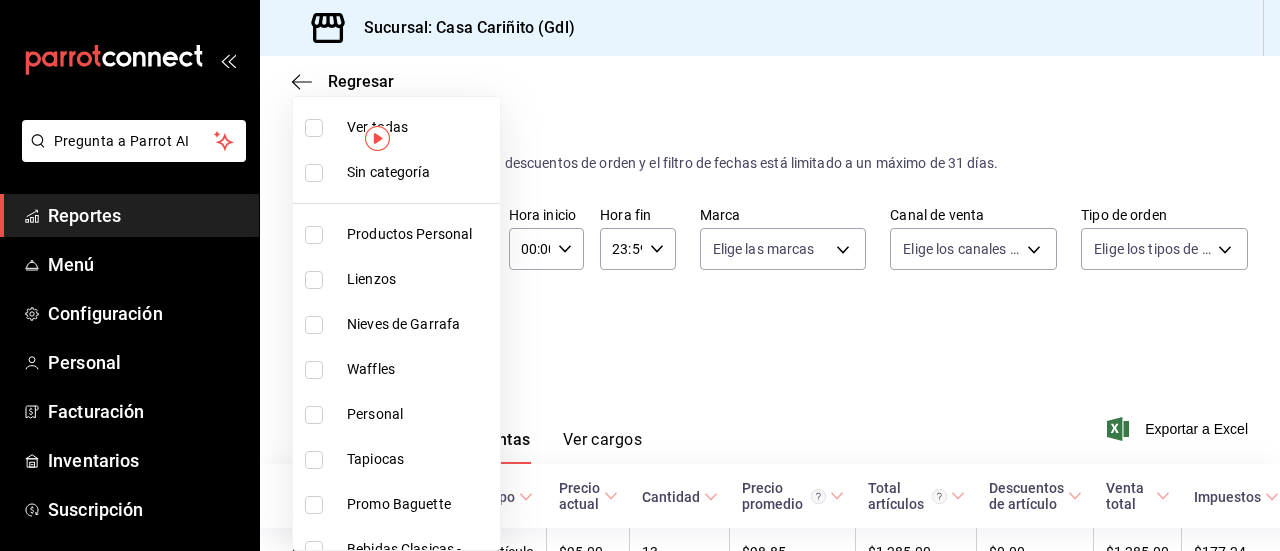 click on "Pregunta a Parrot AI Reportes Menú Configuración Personal Facturación Inventarios Suscripción Ayuda Recomienda Parrot [FIRST] [LAST] Sugerir nueva función Sucursal: Casa Cariñito ([CITY]) Regresar Ventas Los artículos listados no incluyen descuentos de orden y el filtro de fechas está limitado a un máximo de 31 días. Fecha [DATE] [DATE] - [DATE] [DATE] Hora inicio 00:00 Hora inicio Hora fin 23:59 Hora fin Marca Elige las marcas Canal de venta Elige los canales de venta Tipo de orden Elige los tipos de orden Categorías Elige las categorías Ver resumen Ver ventas Ver cargos Exportar a Excel Nombre Tipo de artículo Tipo Precio actual Cantidad Precio promedio Total artículos Descuentos de artículo Venta total Impuestos Venta neta Chicos 26oz - Artículo $95.00 13 $98.85 $1,285.00 $0.00 $1,285.00 $177.24 $1,107.76 Grandes 46 oz - Artículo $155.00 2 $155.00 $310.00 $0.00 $310.00 $42.76 $267.24 Cappuccino Chico - Artículo $50.00 6 $50.00 $300.00 $0.00 $300.00" at bounding box center (640, 275) 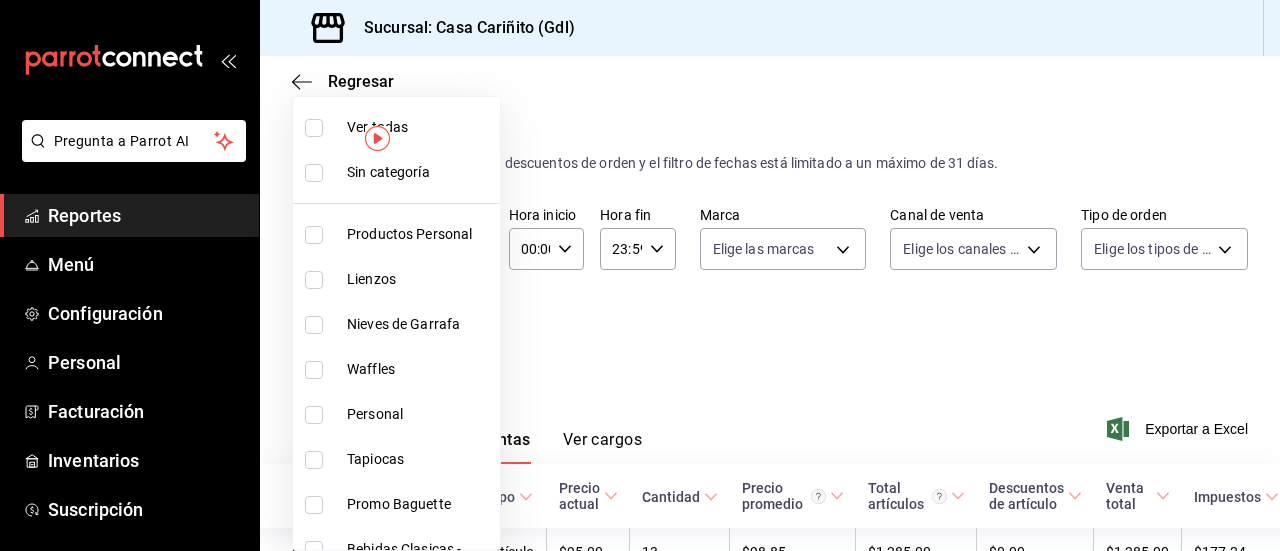 click at bounding box center (318, 325) 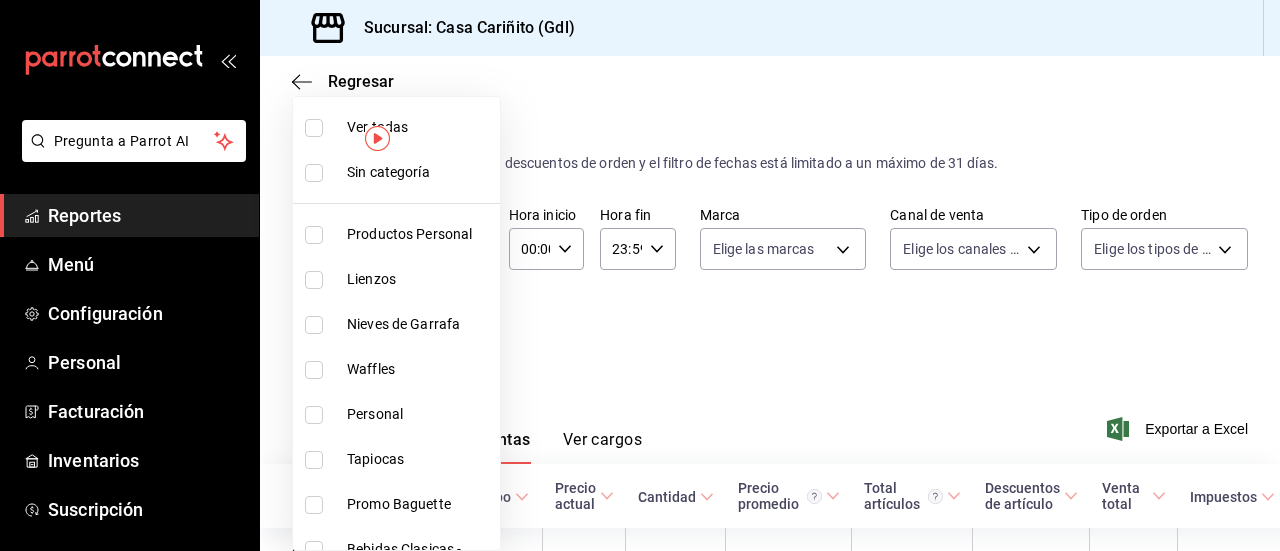 click at bounding box center (314, 325) 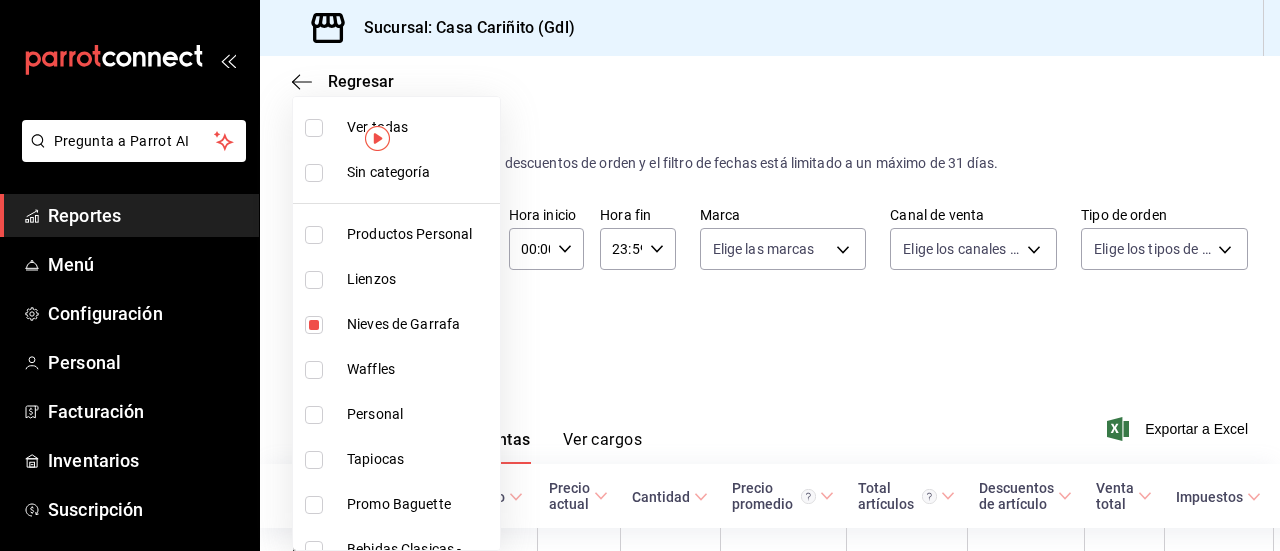 click at bounding box center [640, 275] 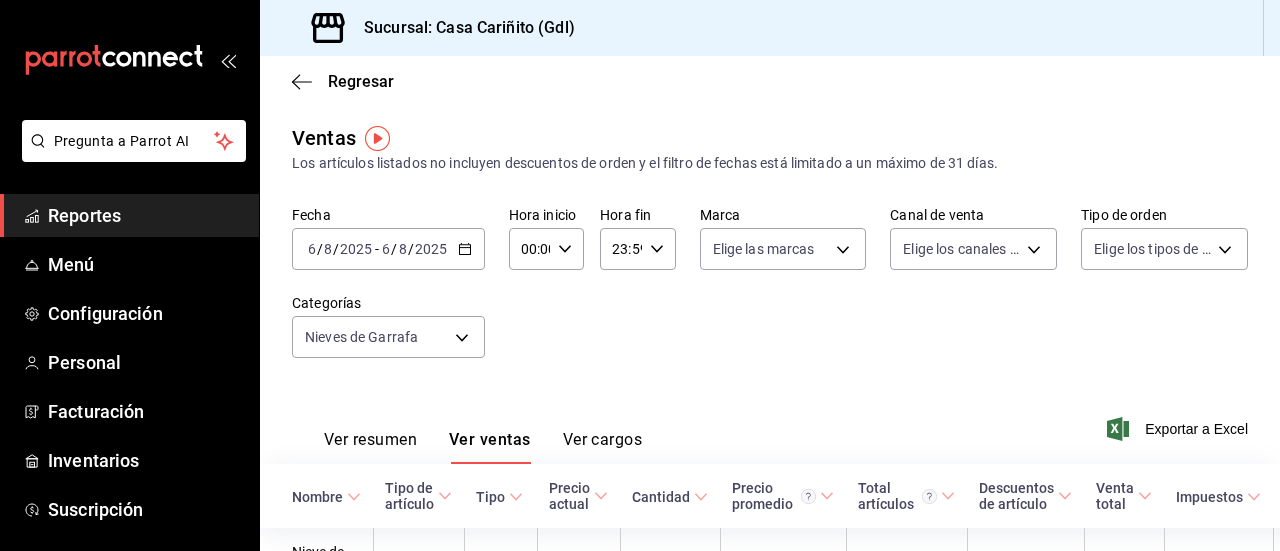 click 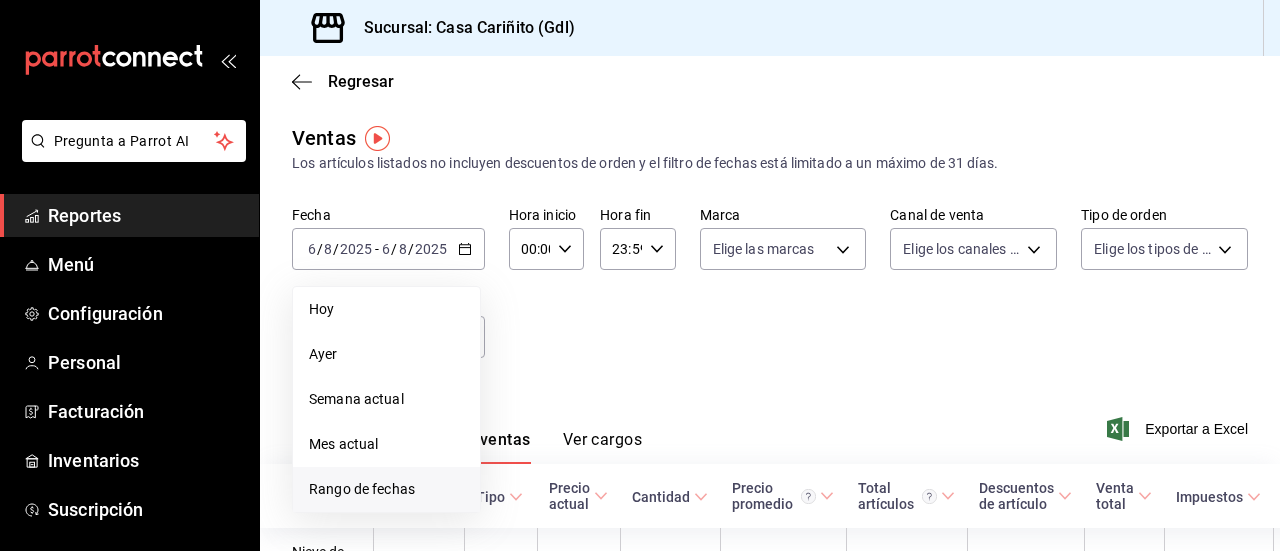 click on "Rango de fechas" at bounding box center [386, 489] 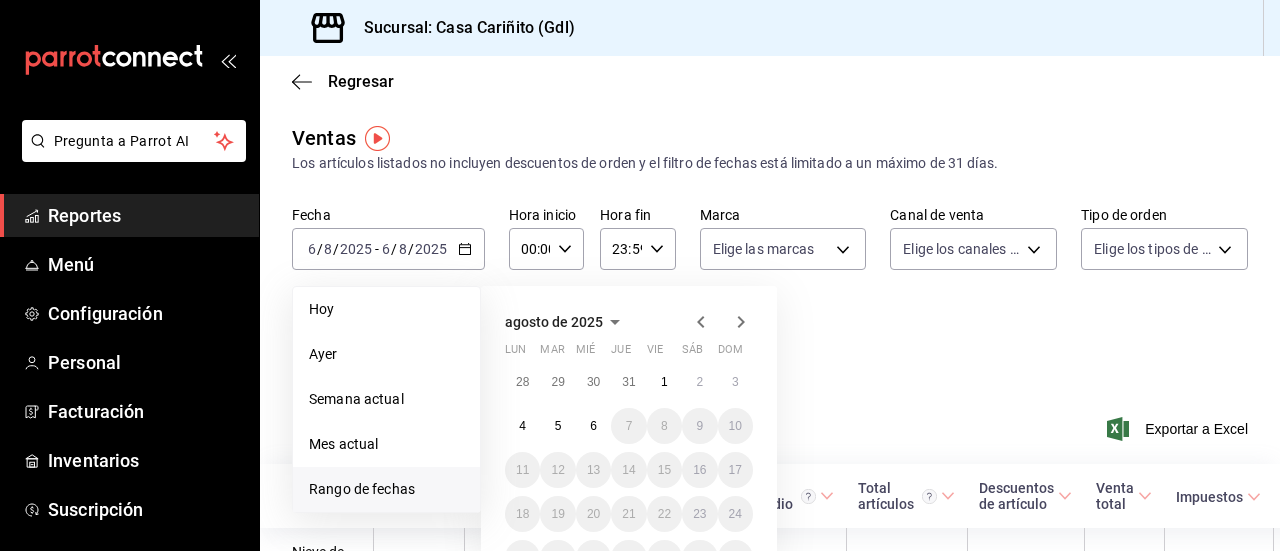 click 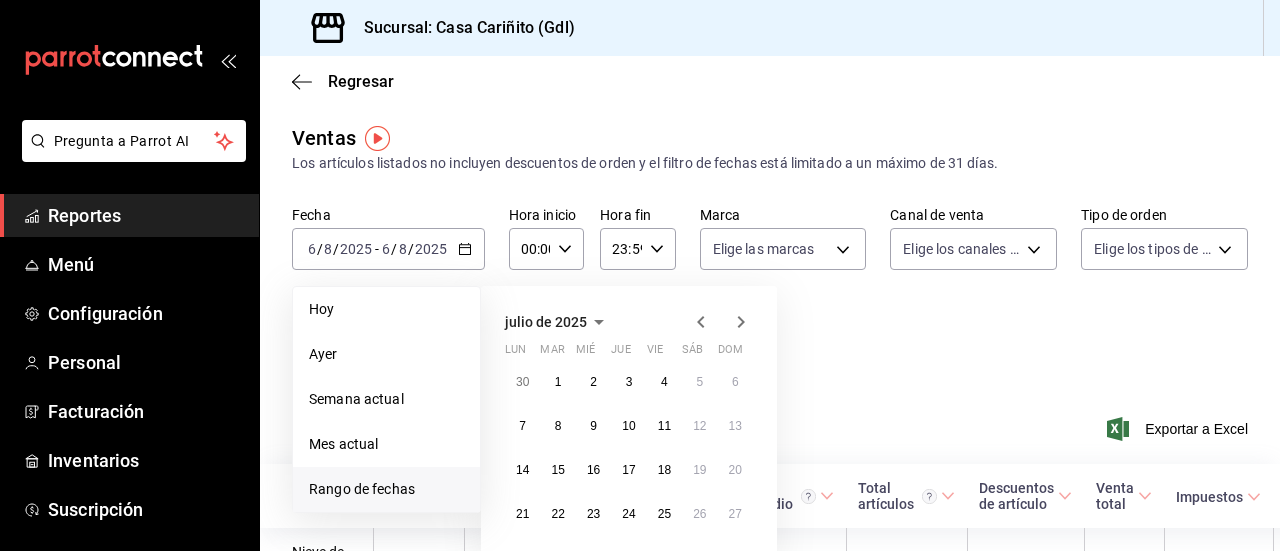 click 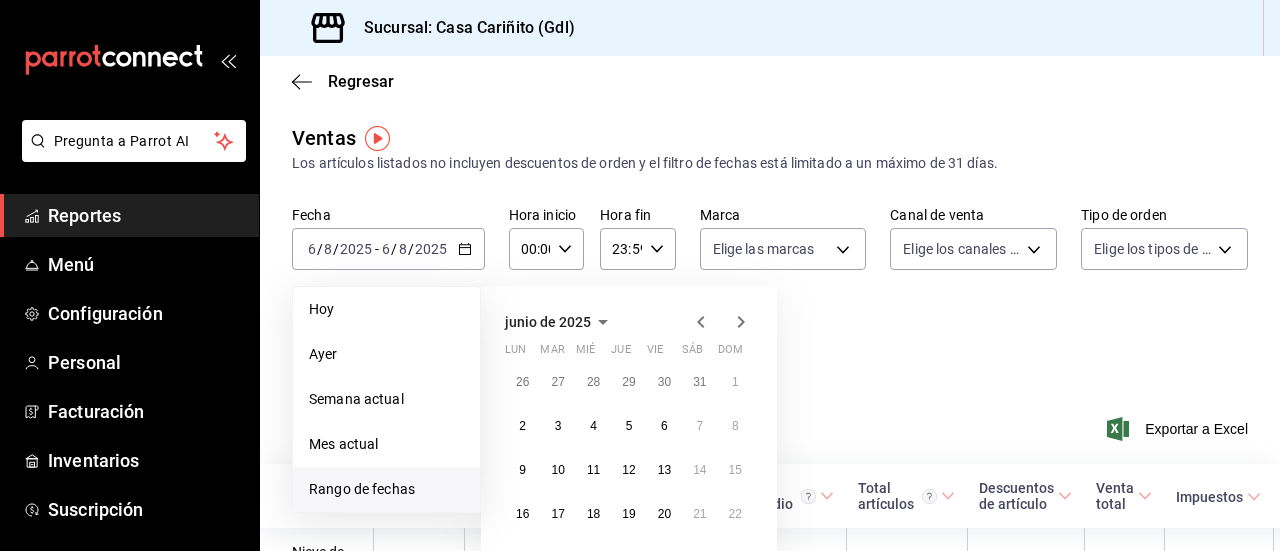 click 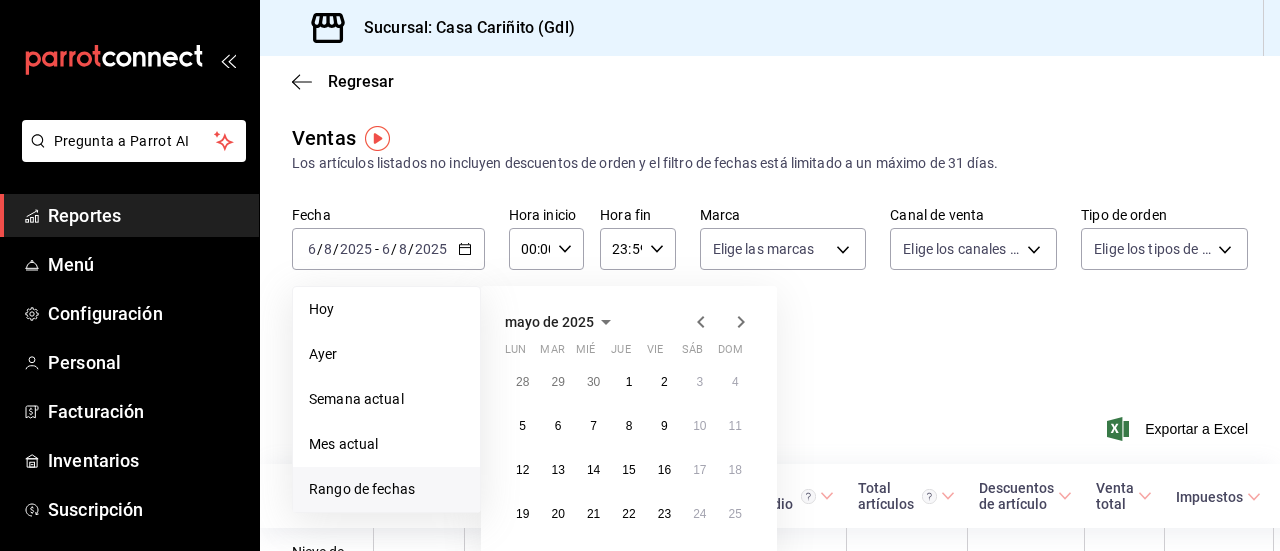 click 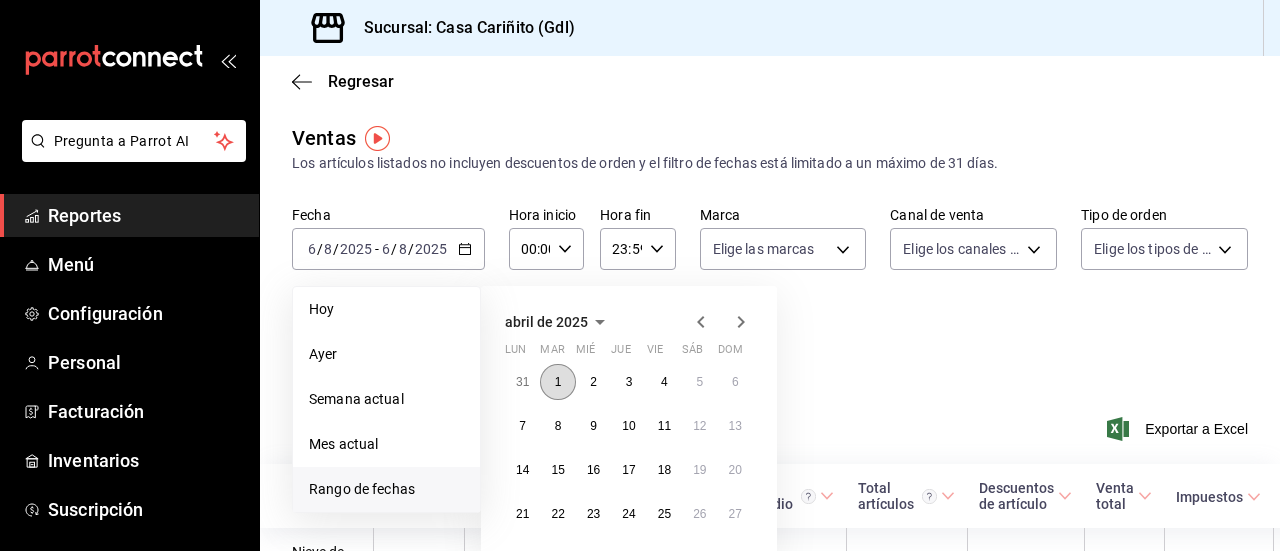click on "1" at bounding box center (557, 382) 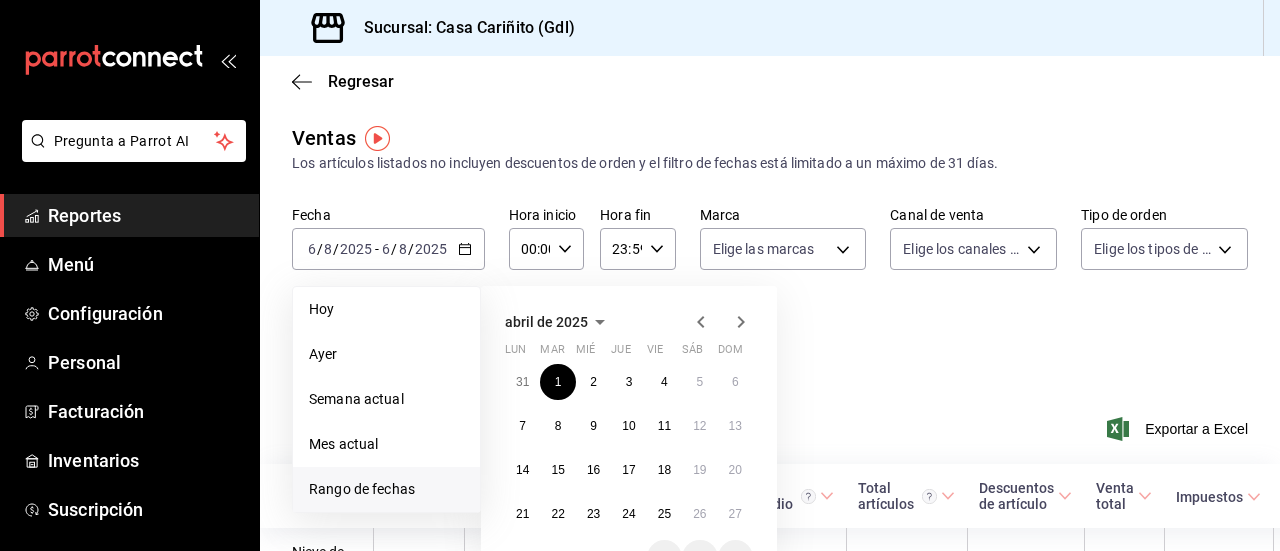 click 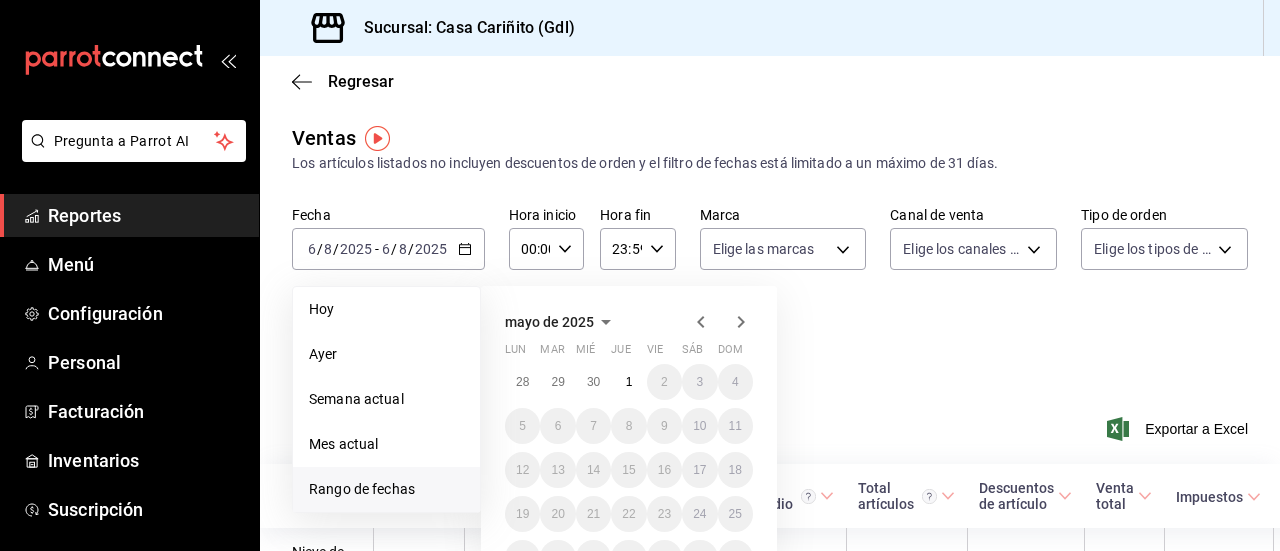click 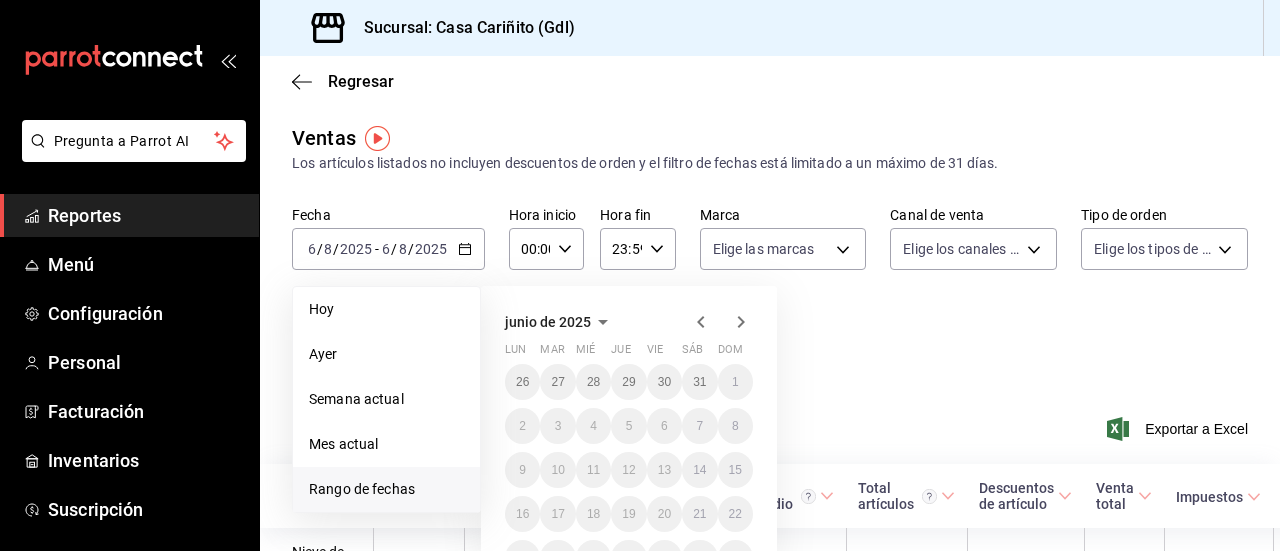 click 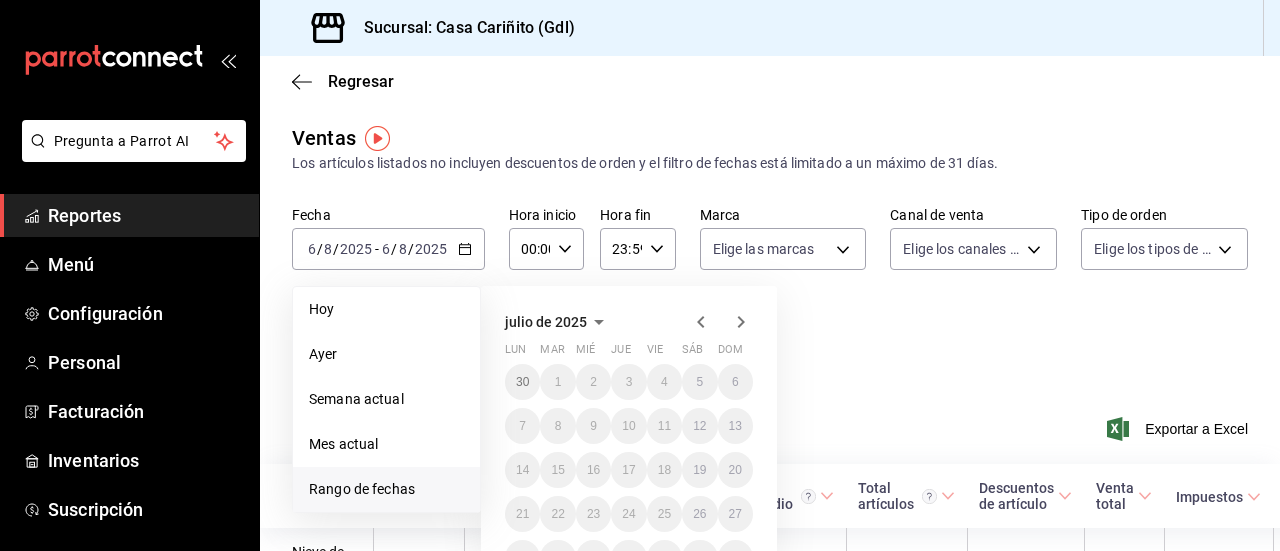 click 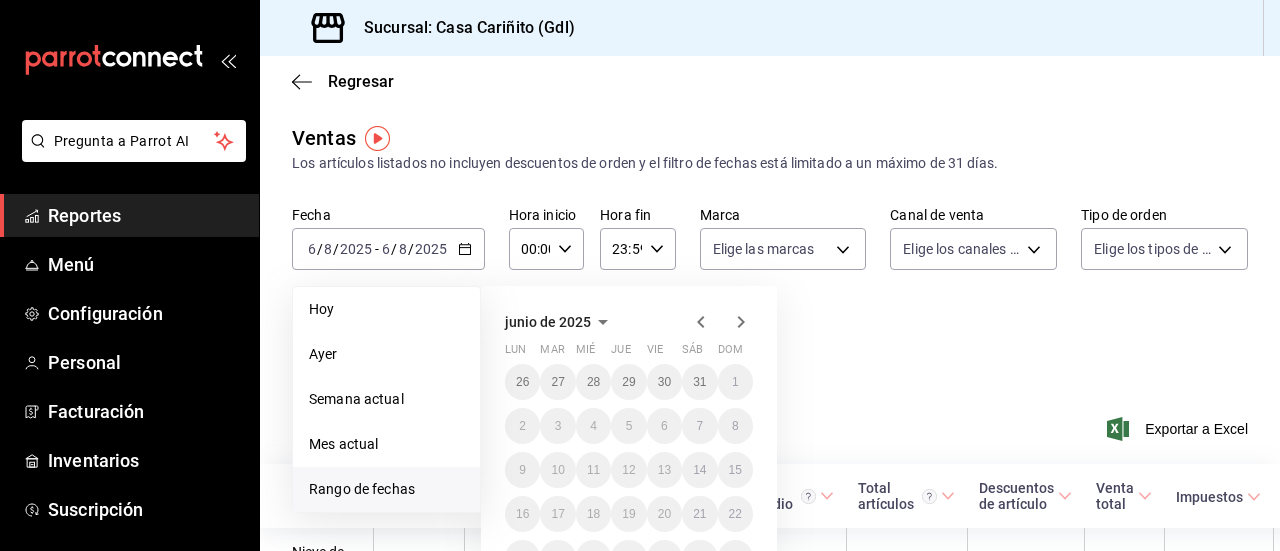 click 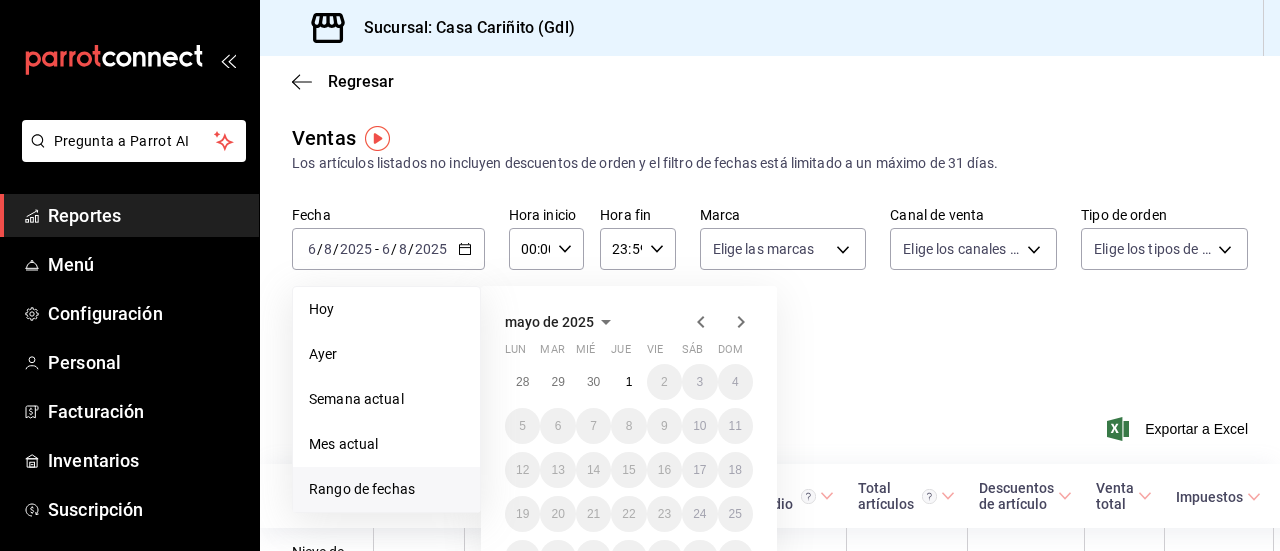 click 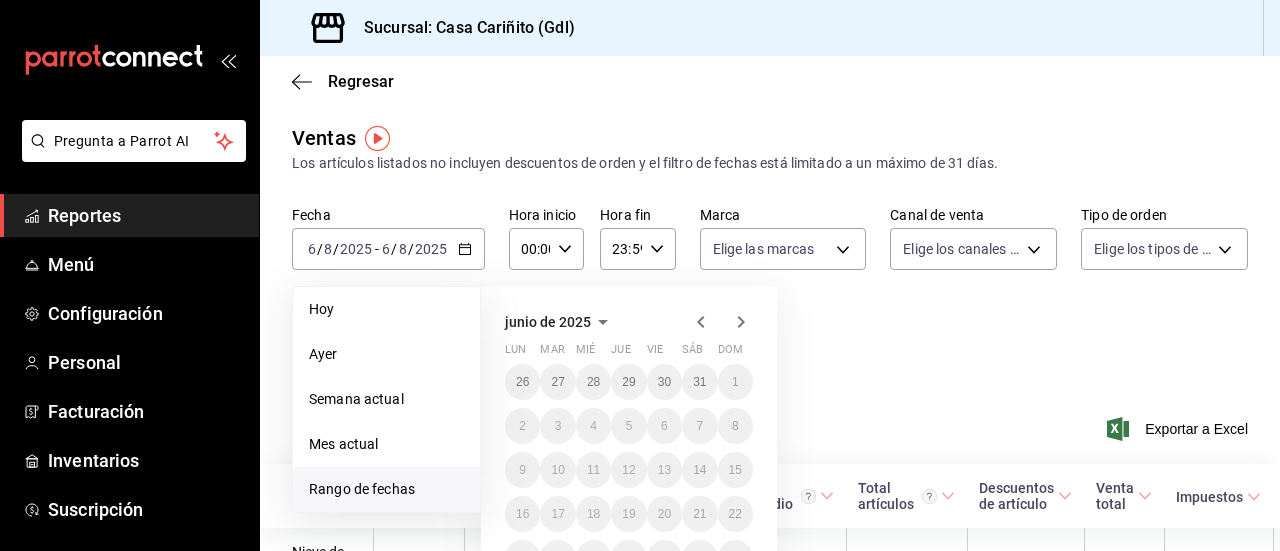 click 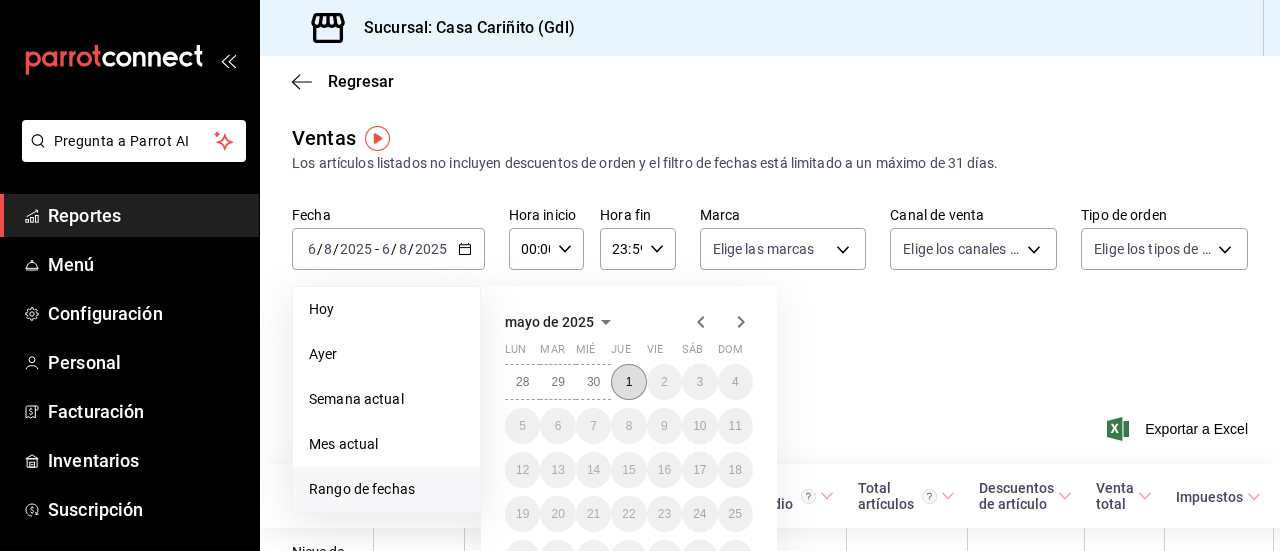 click on "1" at bounding box center [628, 382] 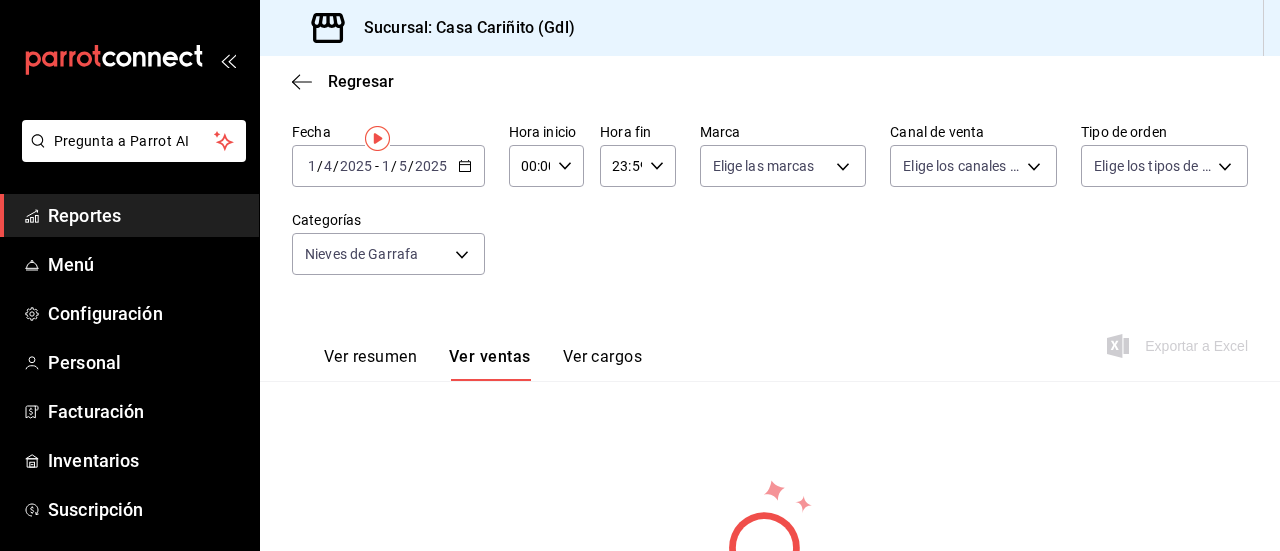 scroll, scrollTop: 0, scrollLeft: 0, axis: both 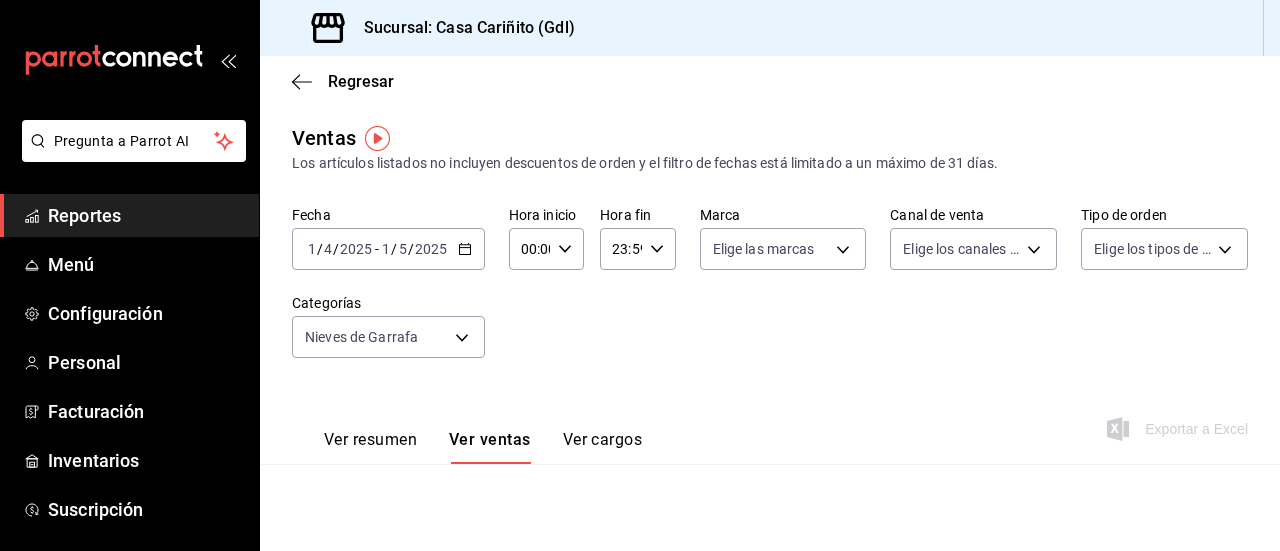 click 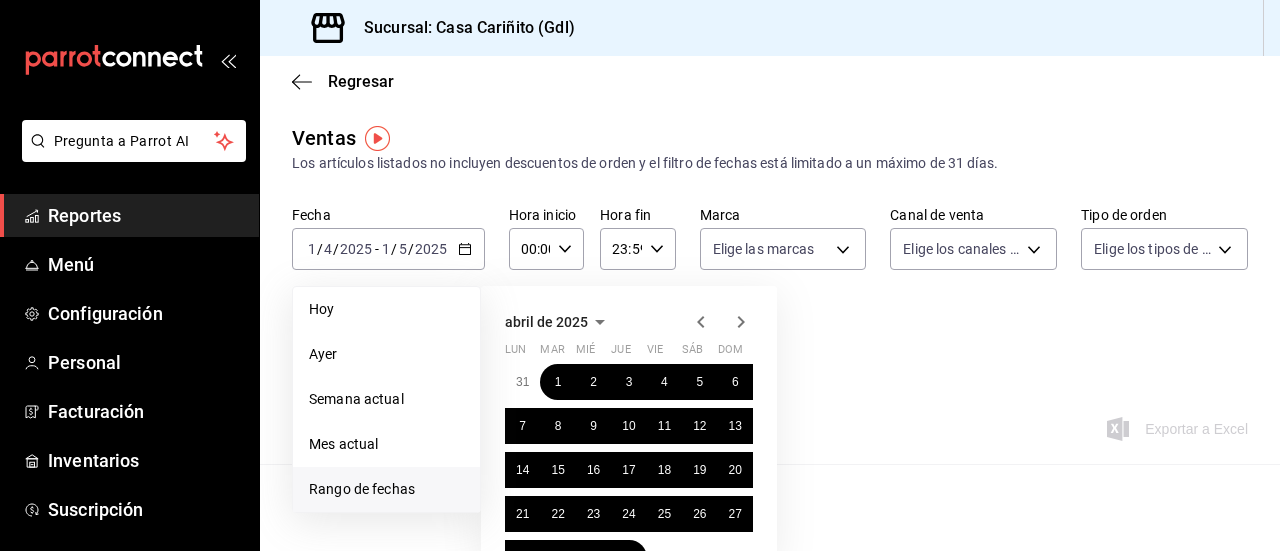 click 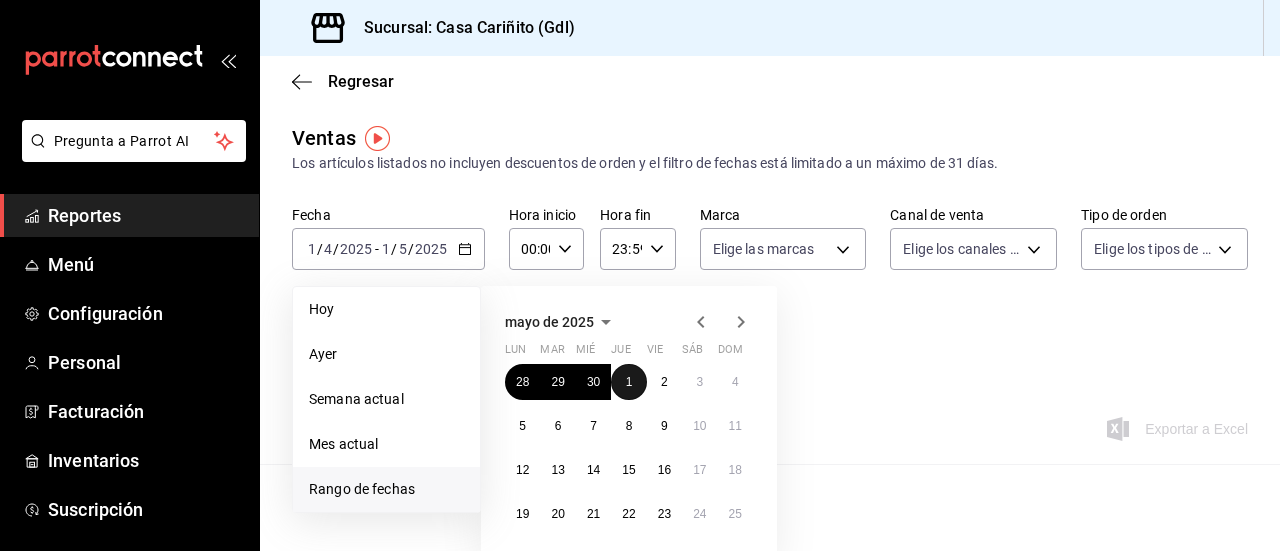 click on "1" at bounding box center (629, 382) 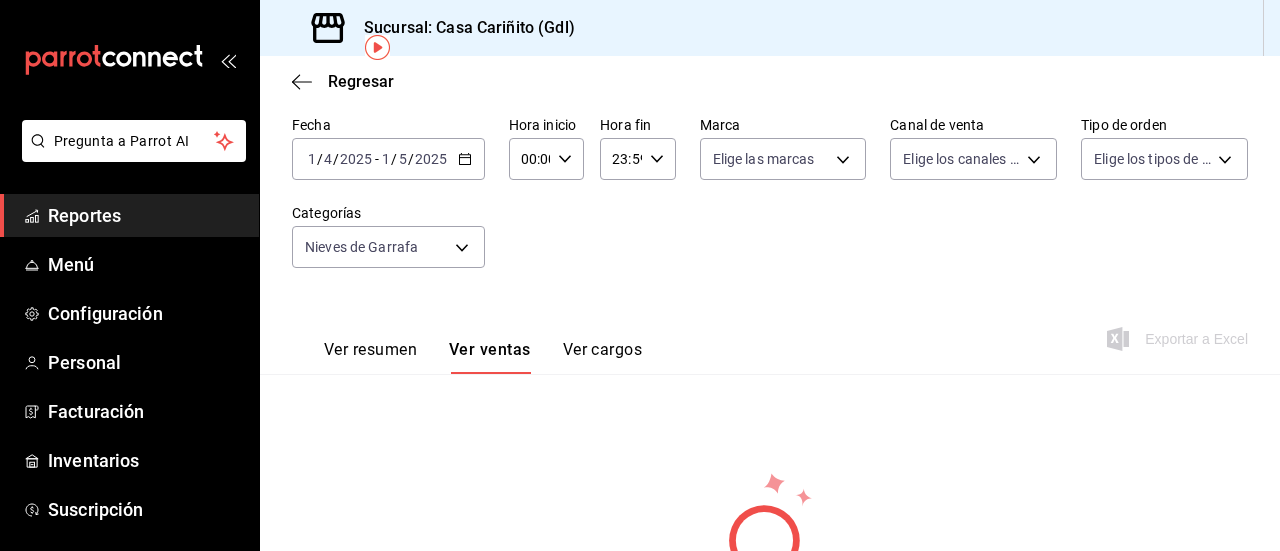 scroll, scrollTop: 87, scrollLeft: 0, axis: vertical 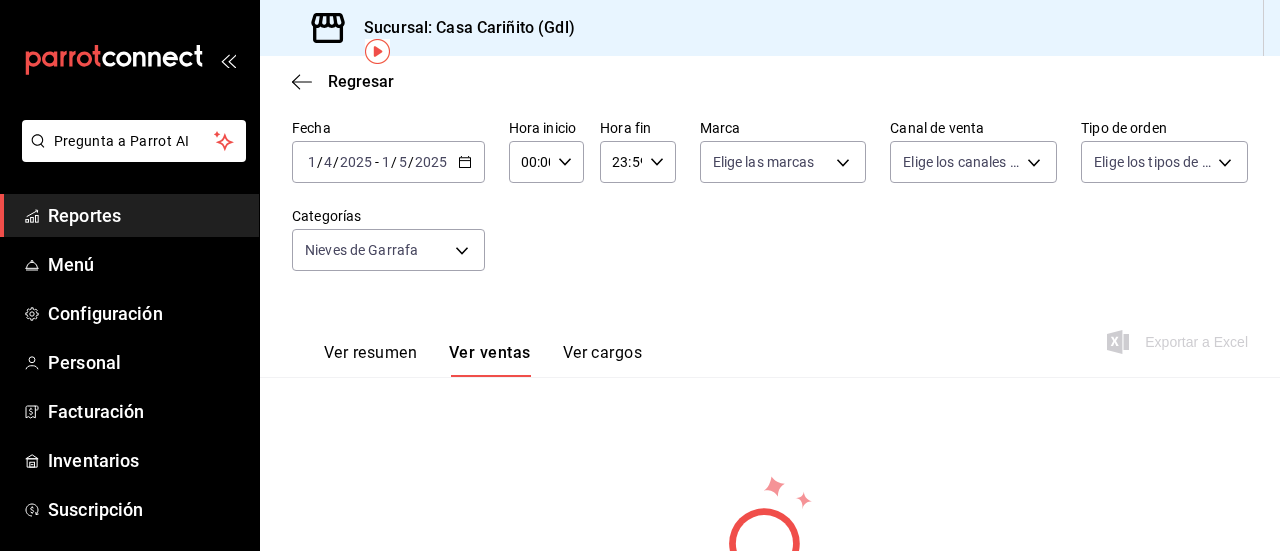 click 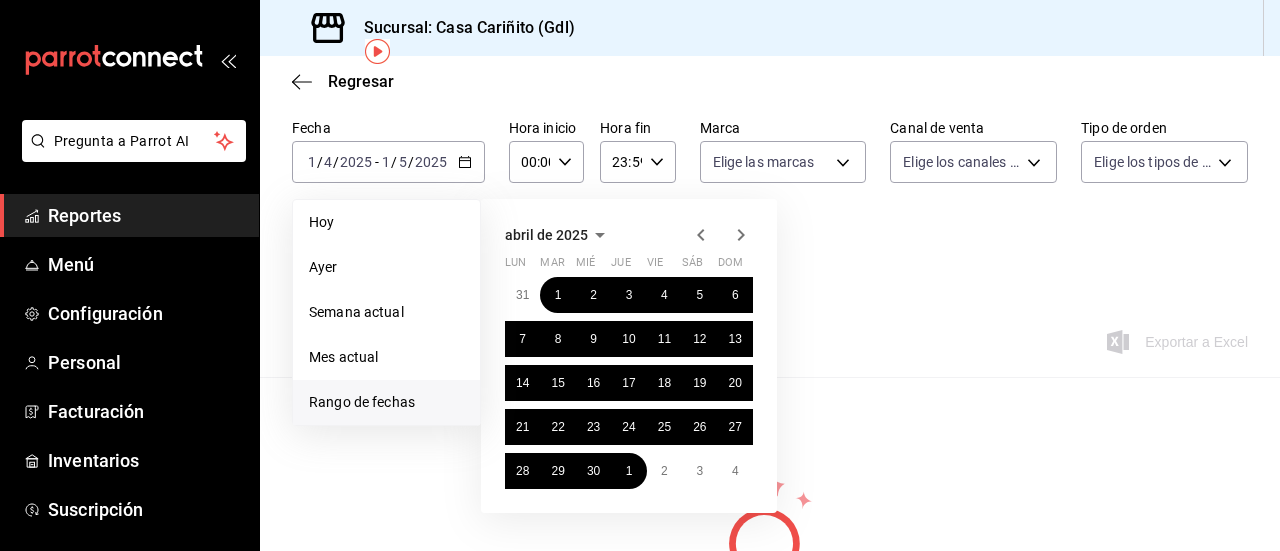click 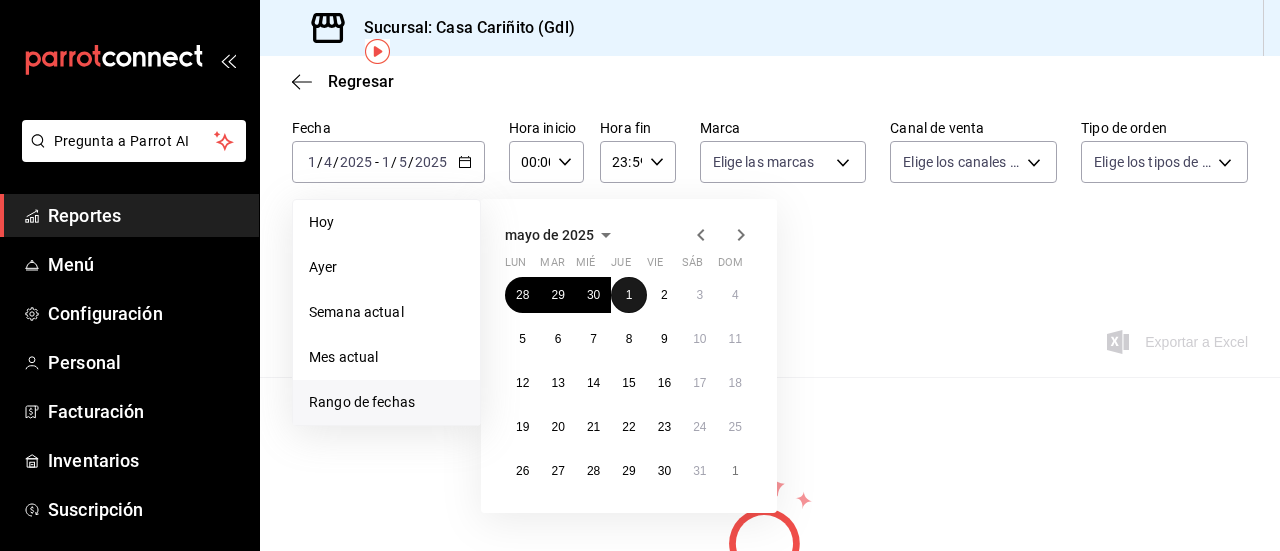 click on "1" at bounding box center [628, 295] 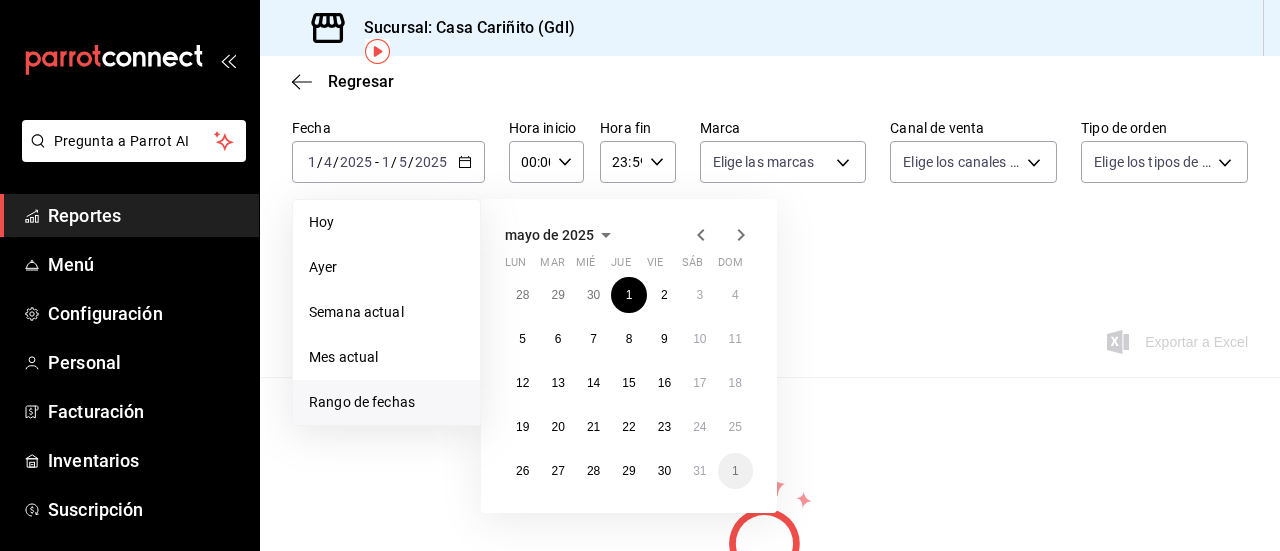 click 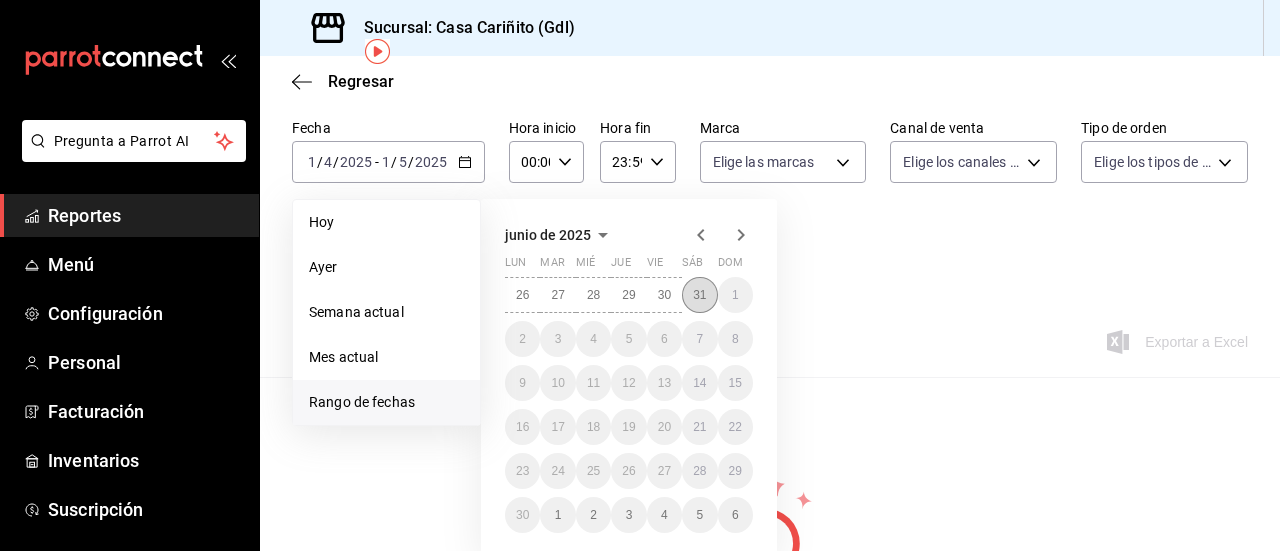 click on "31" at bounding box center (699, 295) 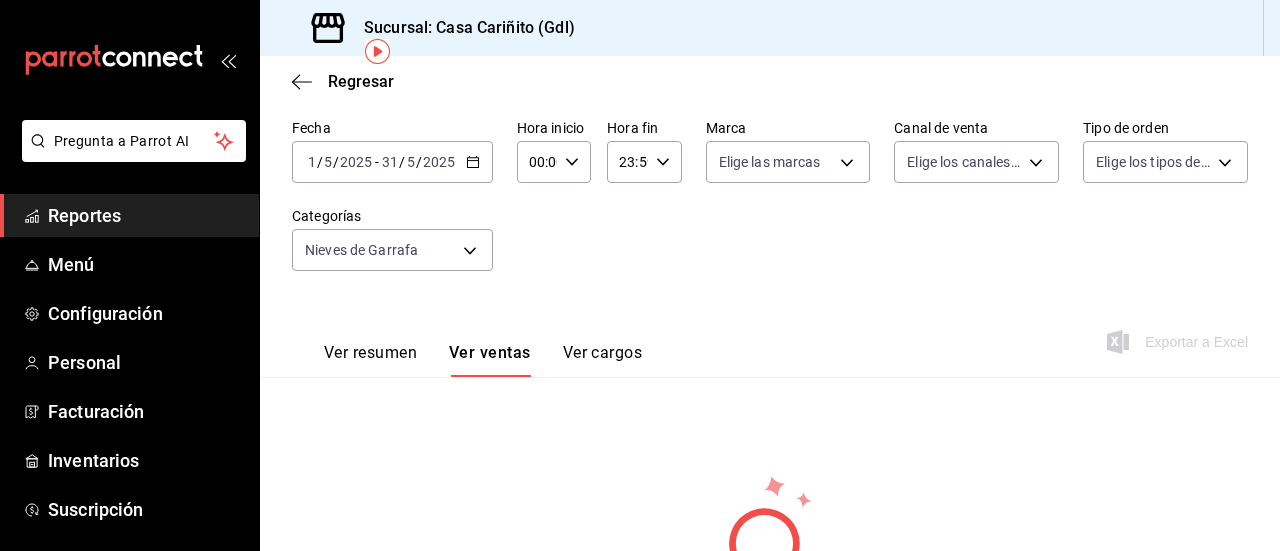 click 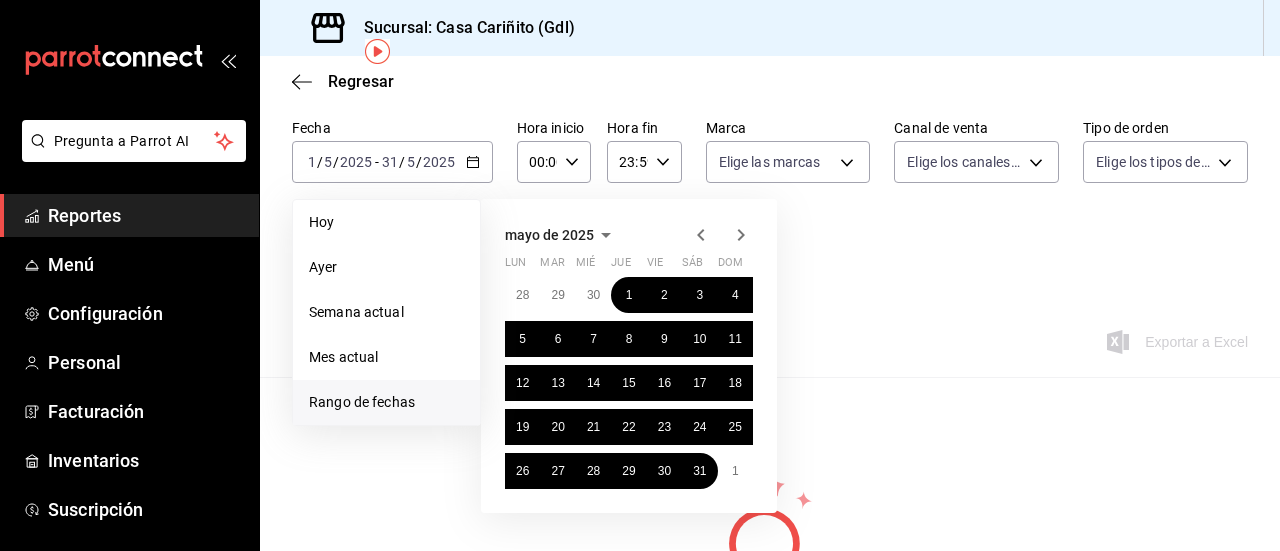 click 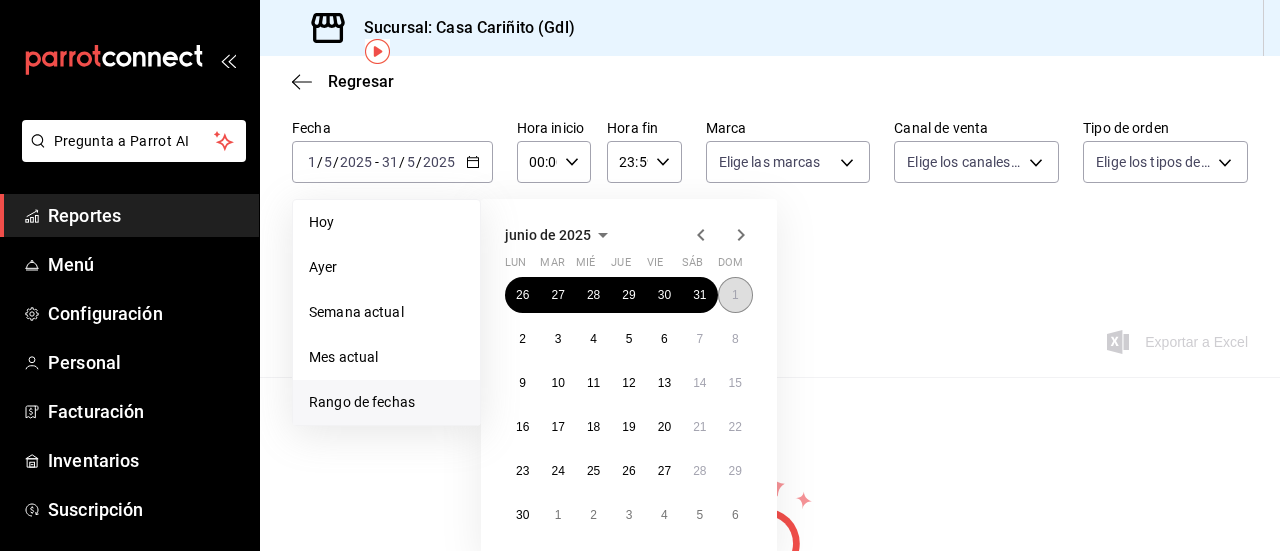 click on "1" at bounding box center (735, 295) 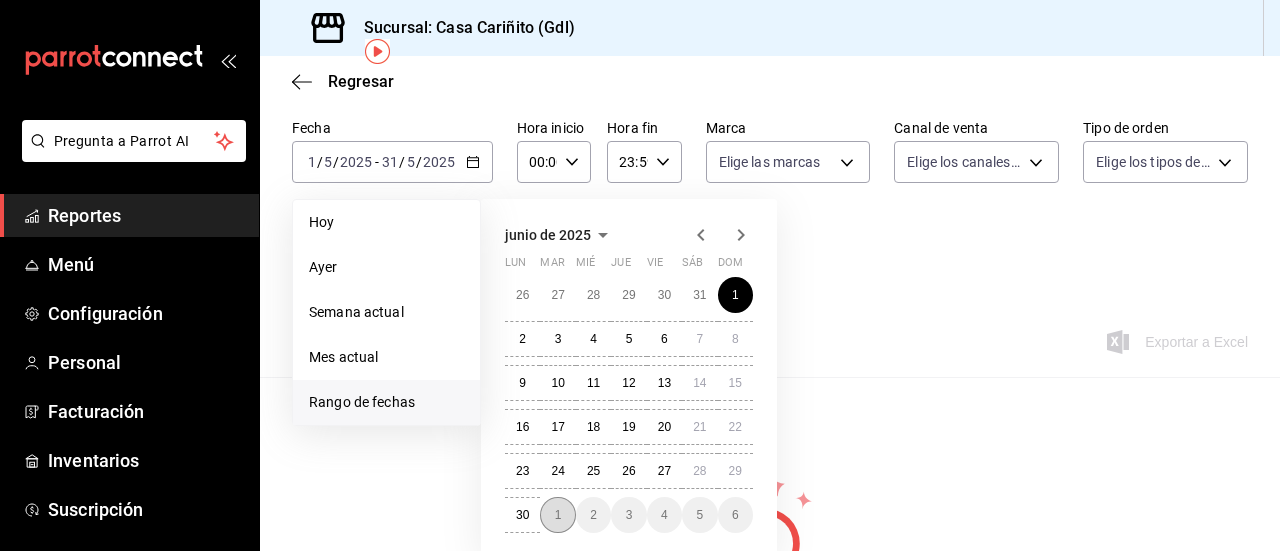 click on "1" at bounding box center [557, 515] 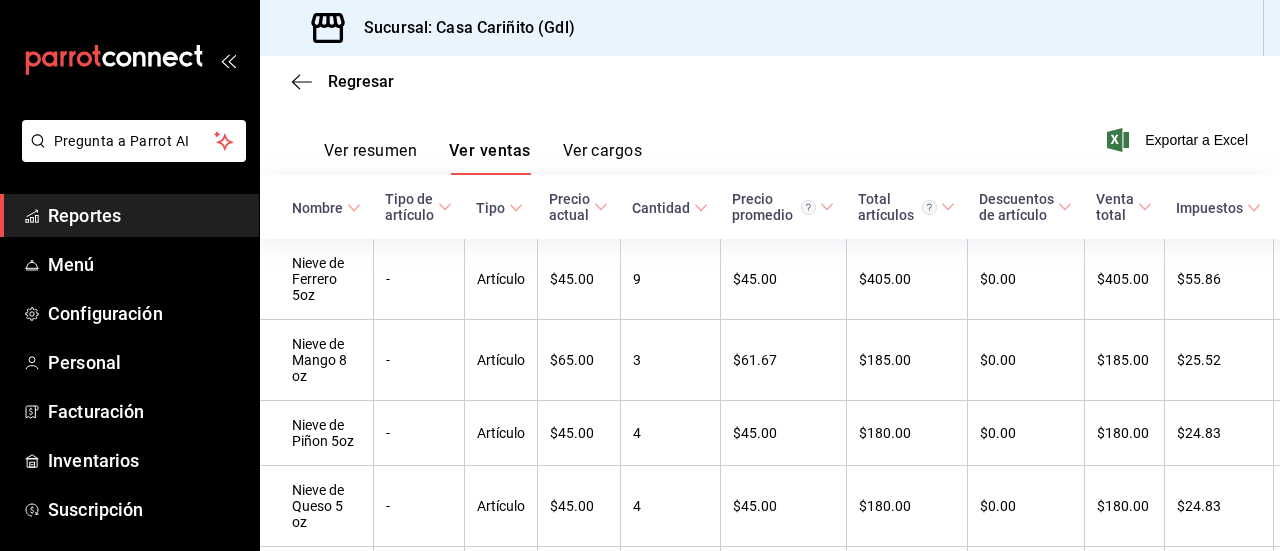 scroll, scrollTop: 290, scrollLeft: 0, axis: vertical 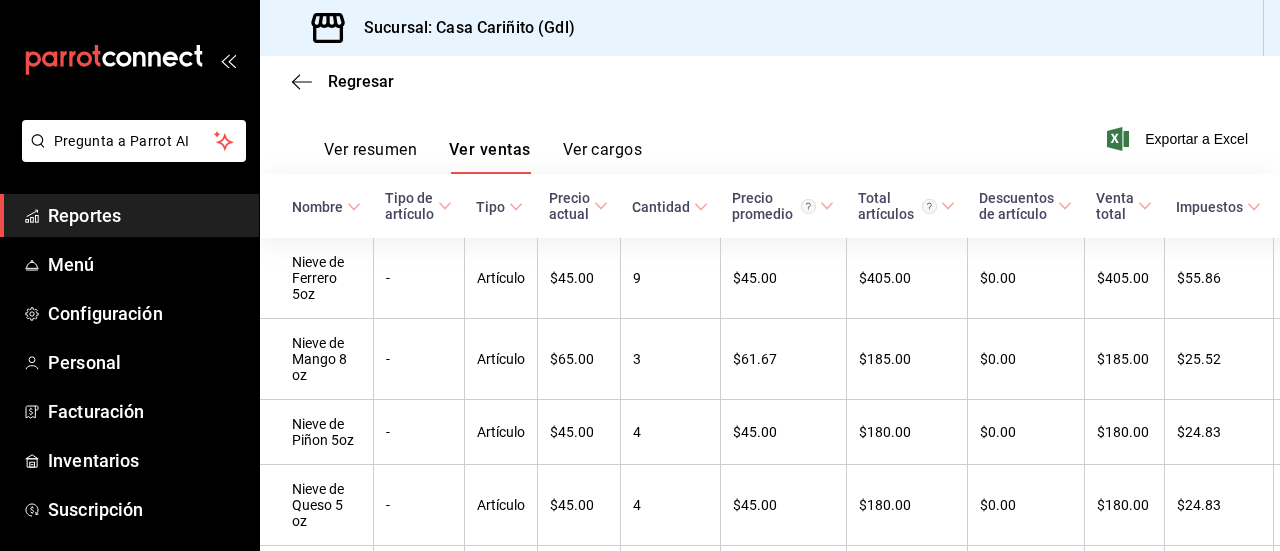click on "Ver resumen" at bounding box center (370, 157) 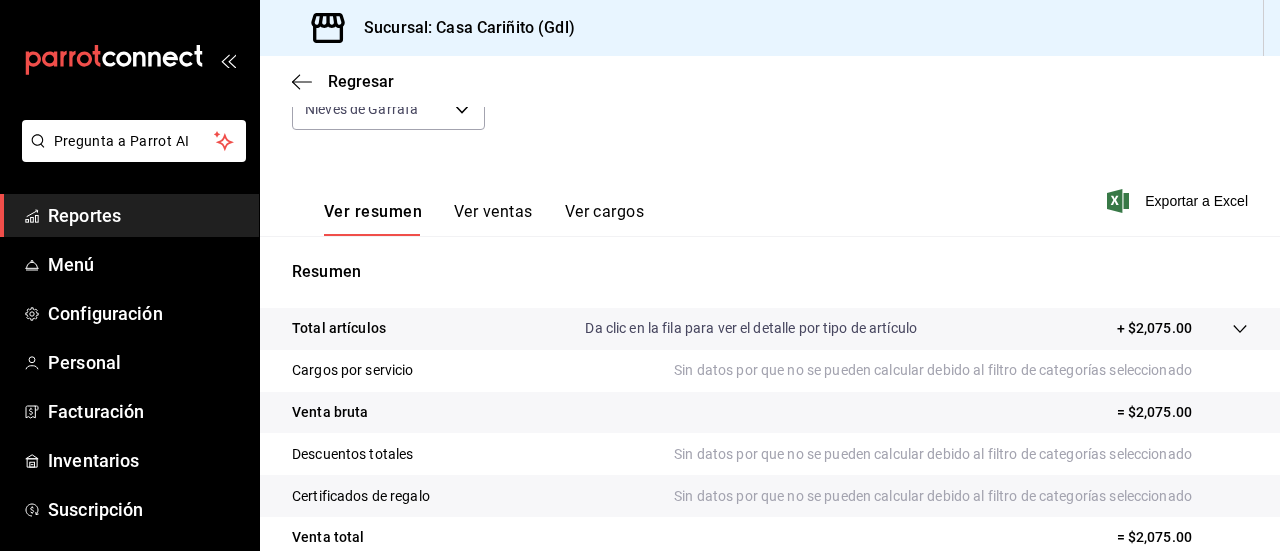 scroll, scrollTop: 102, scrollLeft: 0, axis: vertical 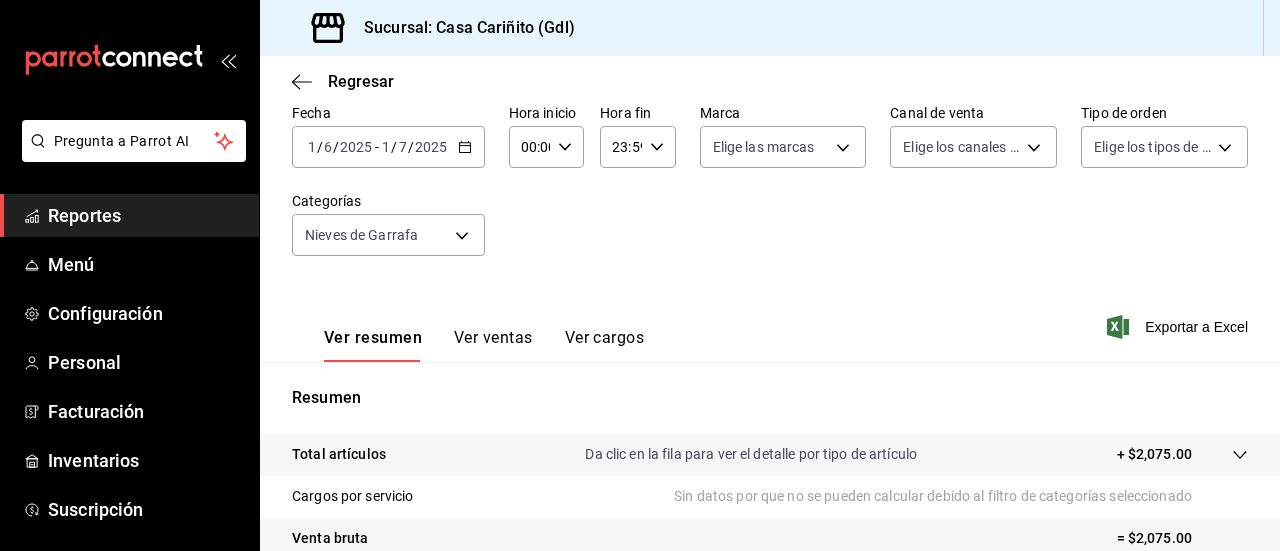 click 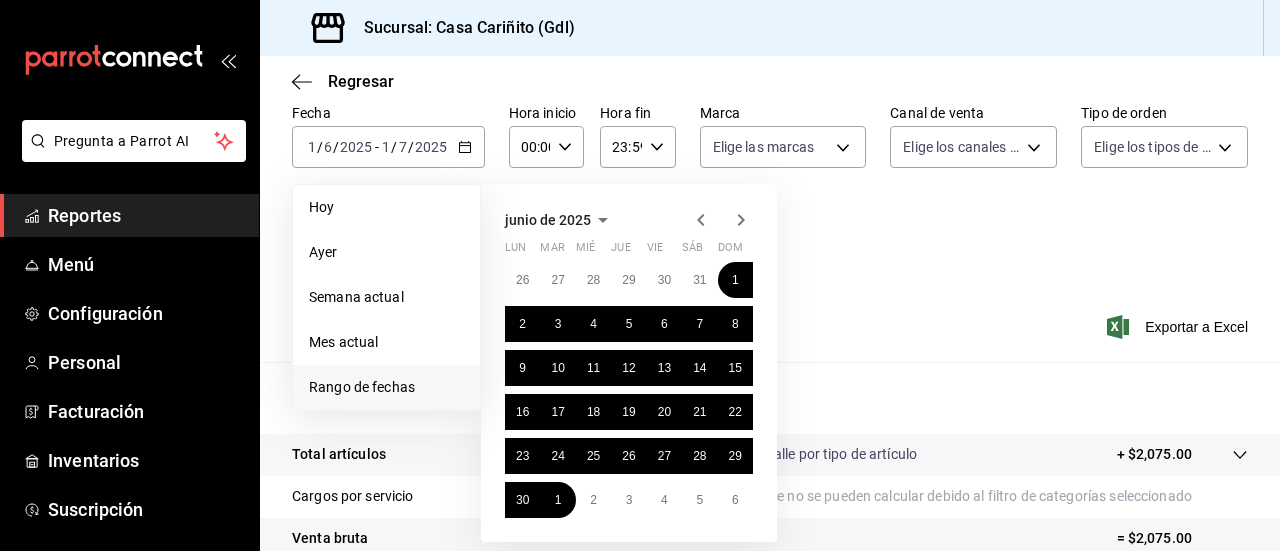 click 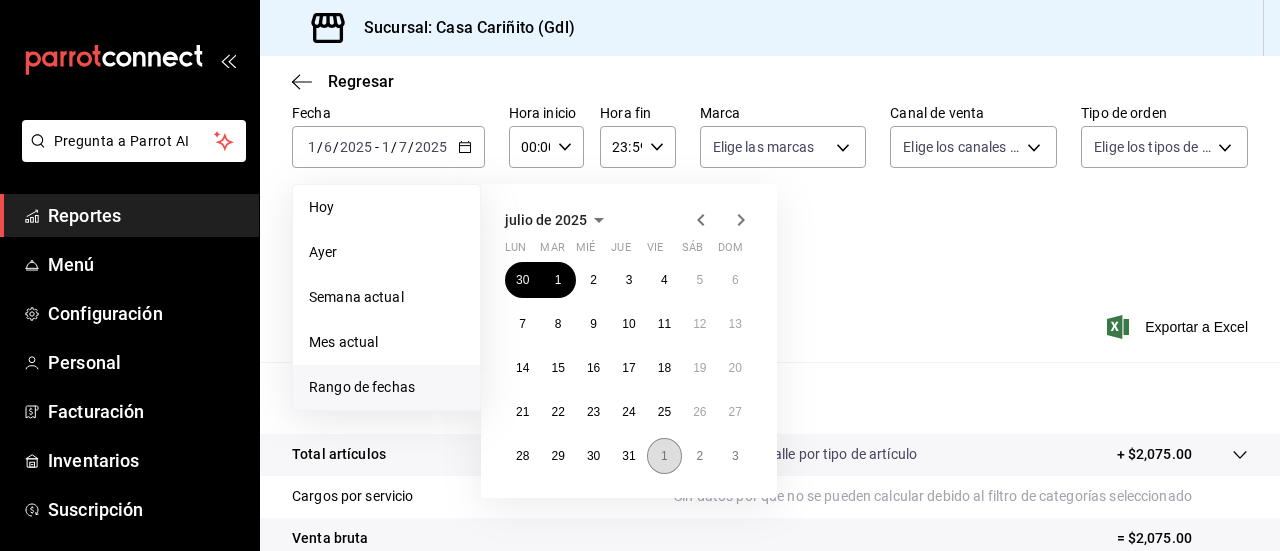 click on "1" at bounding box center (664, 456) 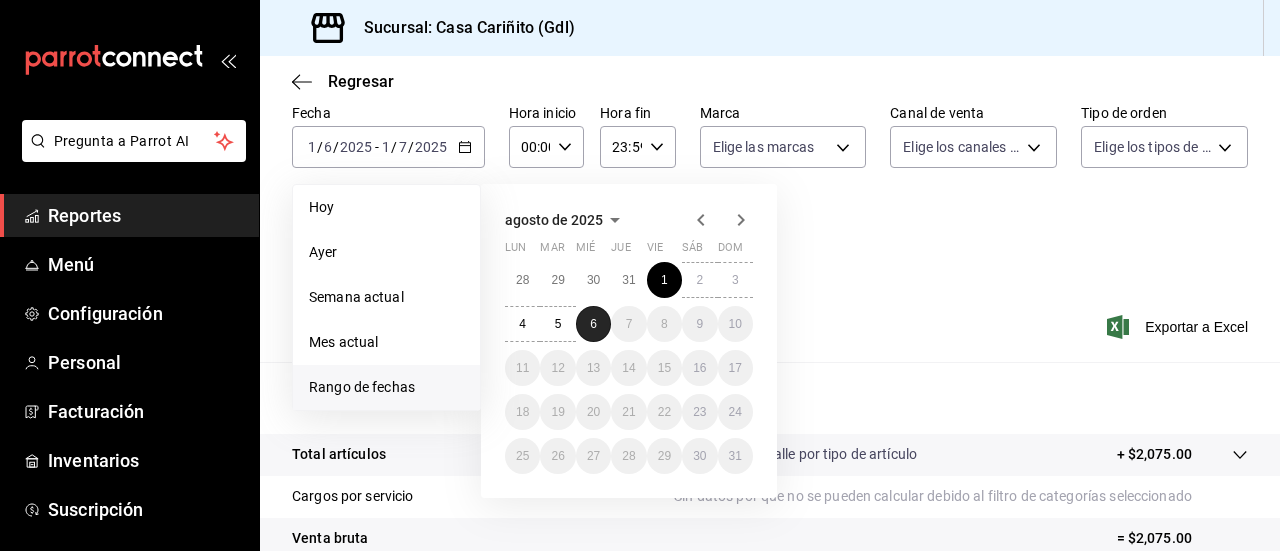 click on "6" at bounding box center (593, 324) 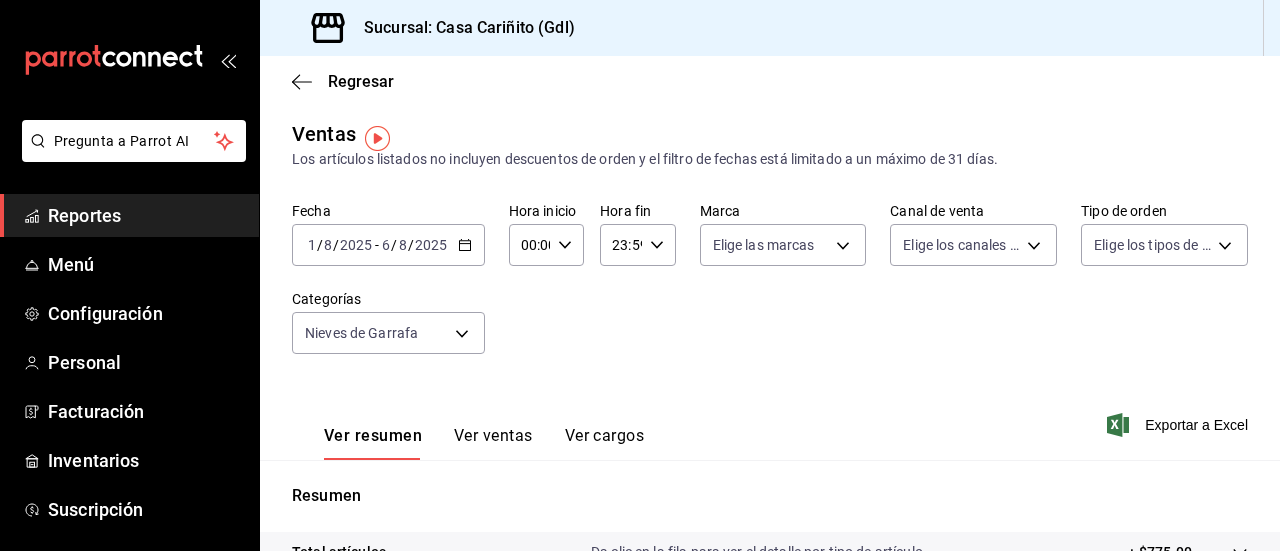 scroll, scrollTop: 0, scrollLeft: 0, axis: both 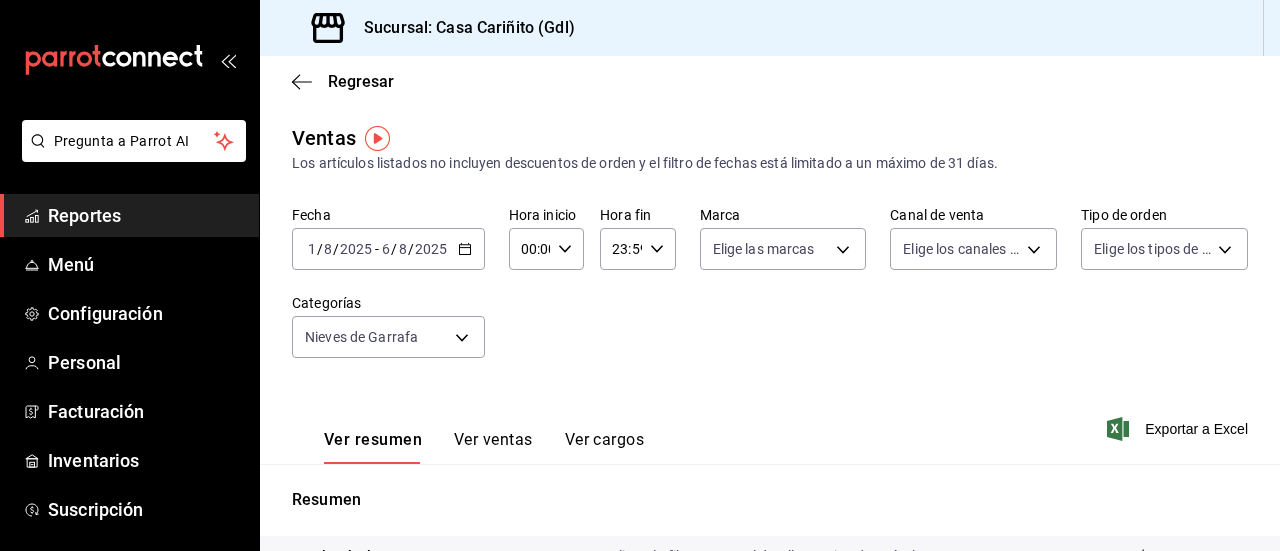 click on "Ventas Los artículos listados no incluyen descuentos de orden y el filtro de fechas está limitado a un máximo de 31 días." at bounding box center (770, 148) 